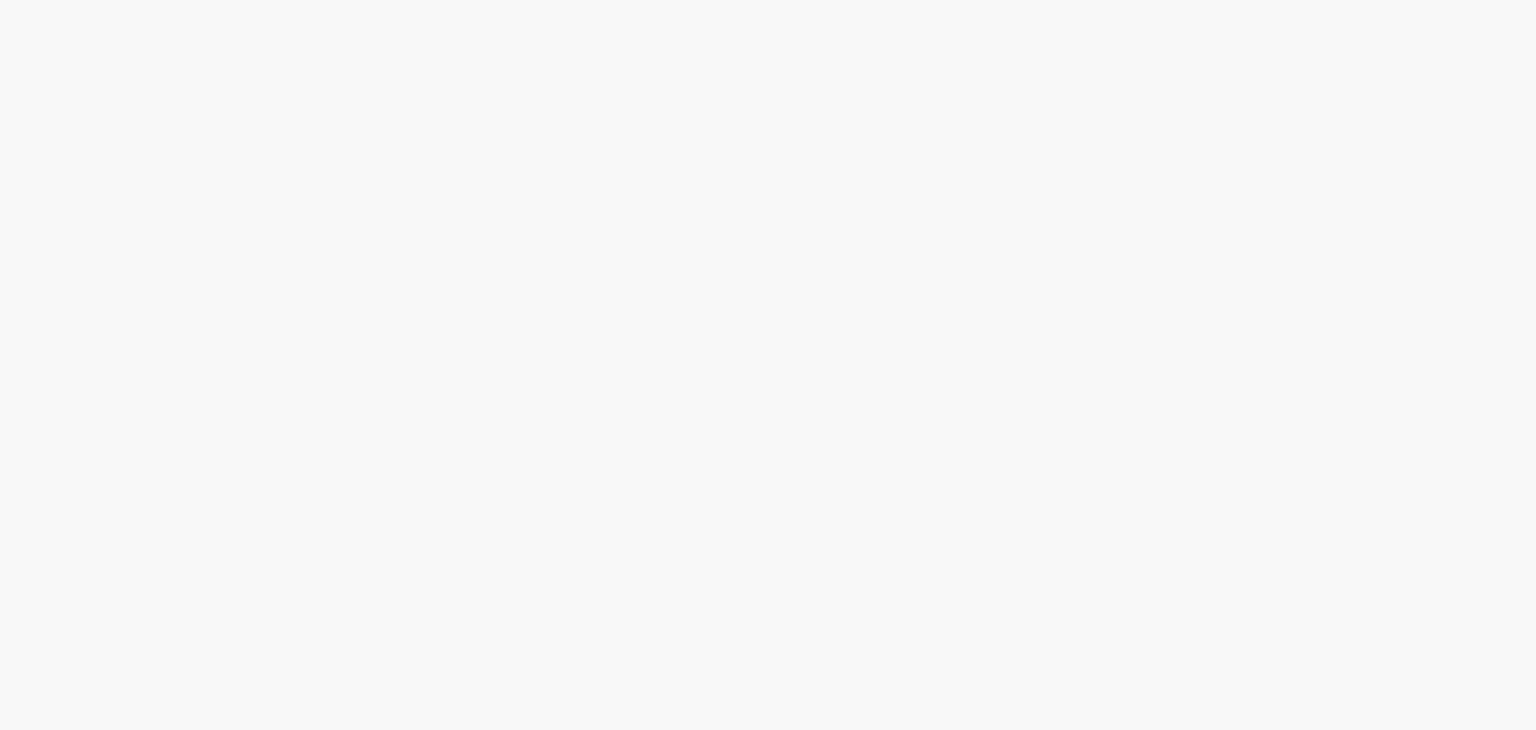 scroll, scrollTop: 0, scrollLeft: 0, axis: both 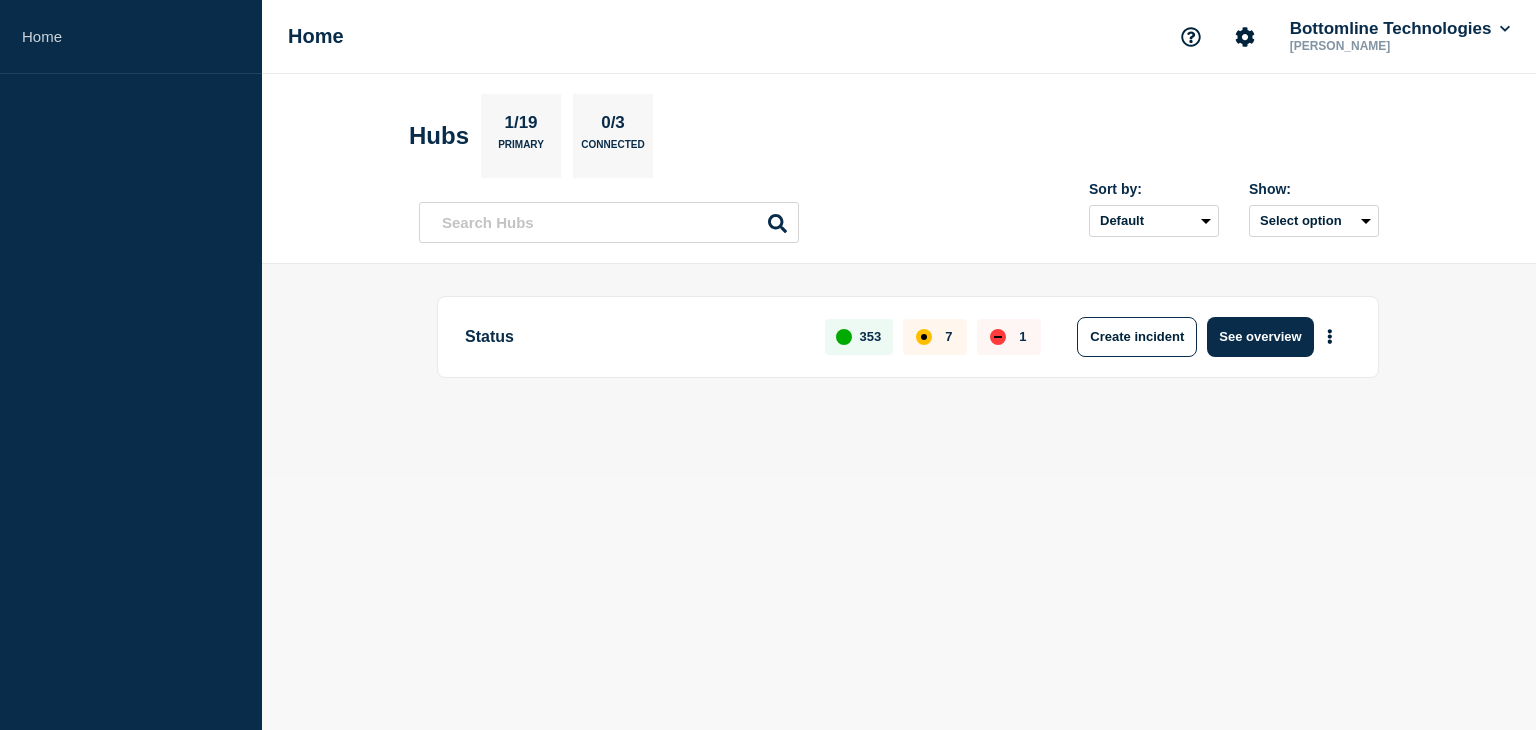 click on "Home Home Bottomline Technologies  [PERSON_NAME] 1/19 Primary 0/3 Connected Sort by:  Default Last added Last updated Most active A-Z Show:  Select option Status 353 7 1 Create incident See overview" at bounding box center [768, 365] 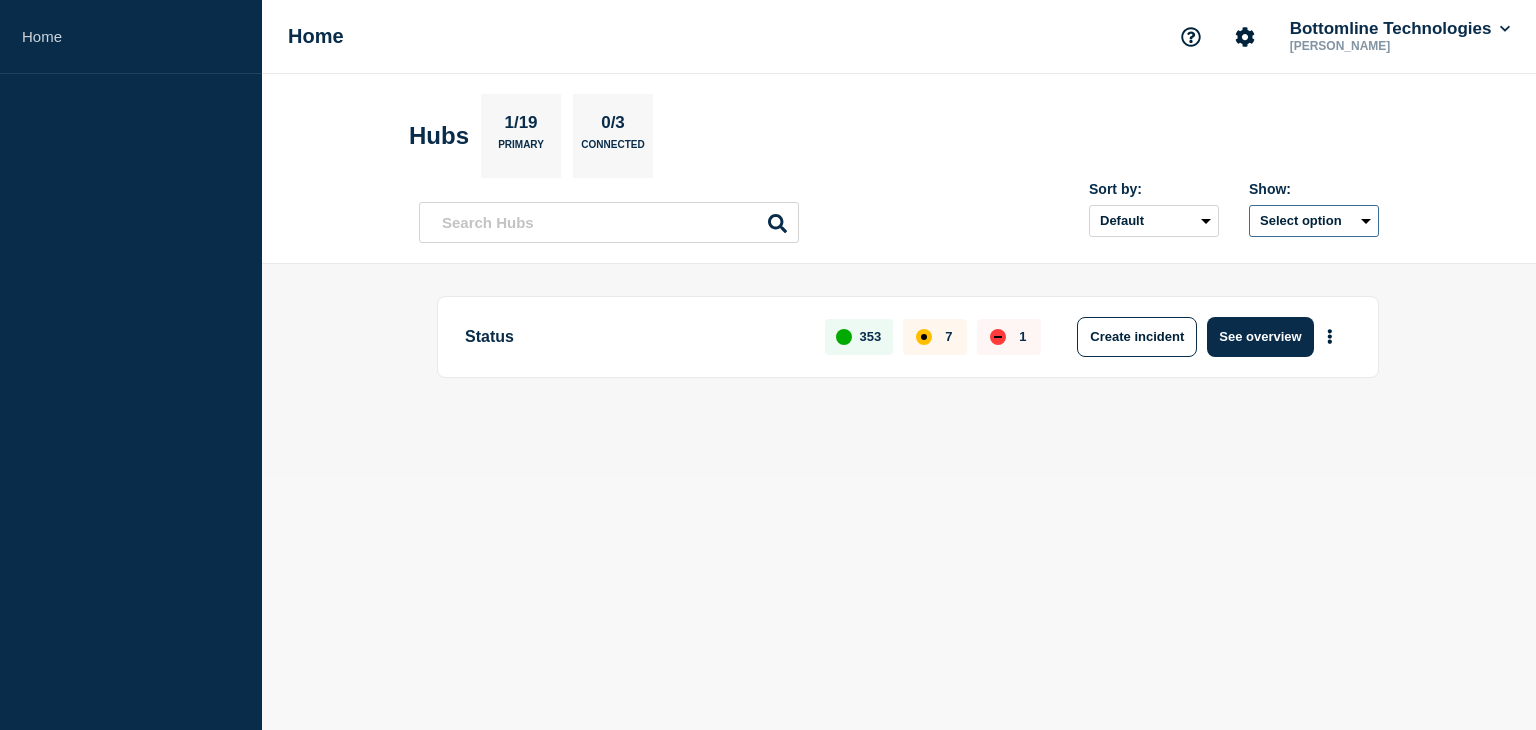 click on "Select option" 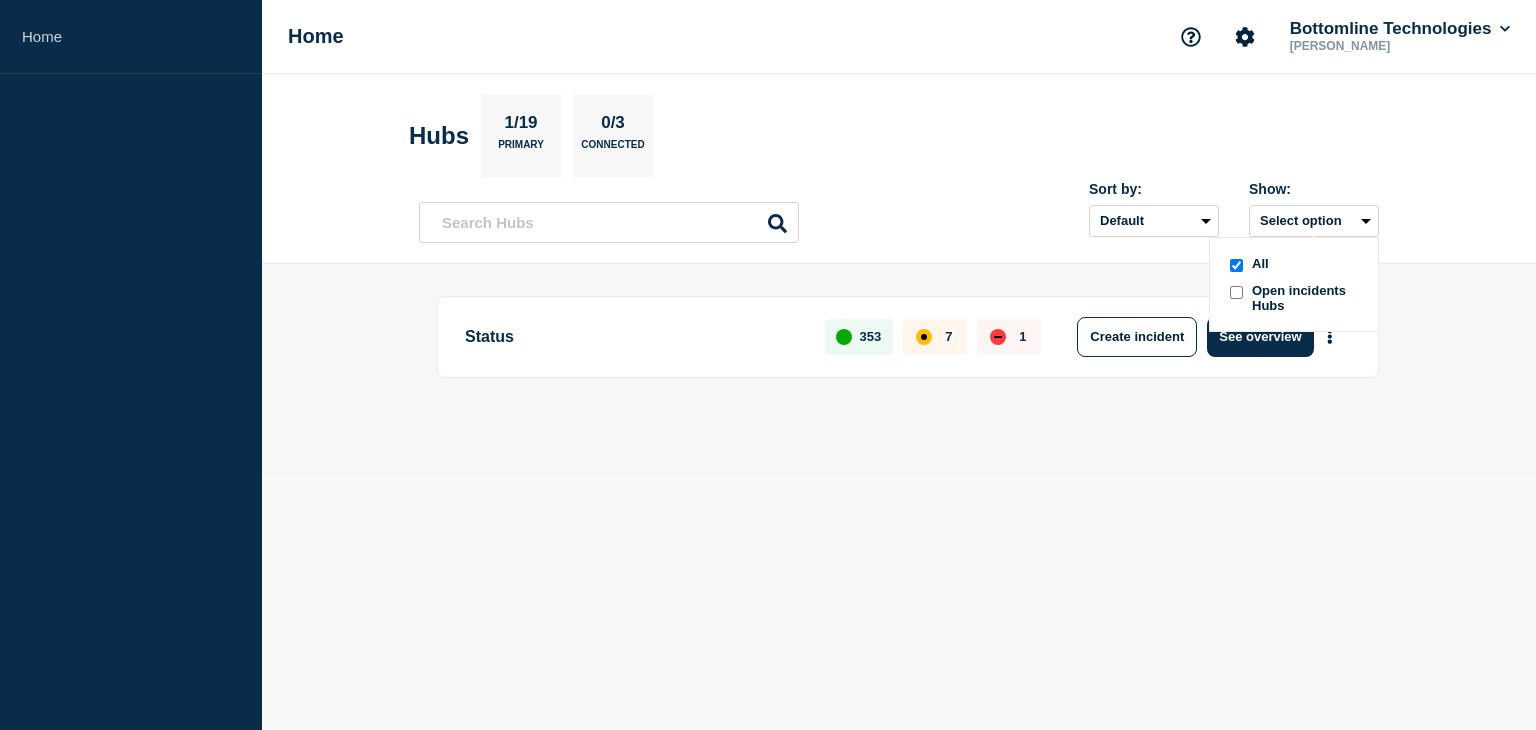 click on "Hubs 1/19 Primary 0/3 Connected Sort by:  Default Last added Last updated Most active A-Z Show:  Select option All Open incidents Hubs" at bounding box center (899, 169) 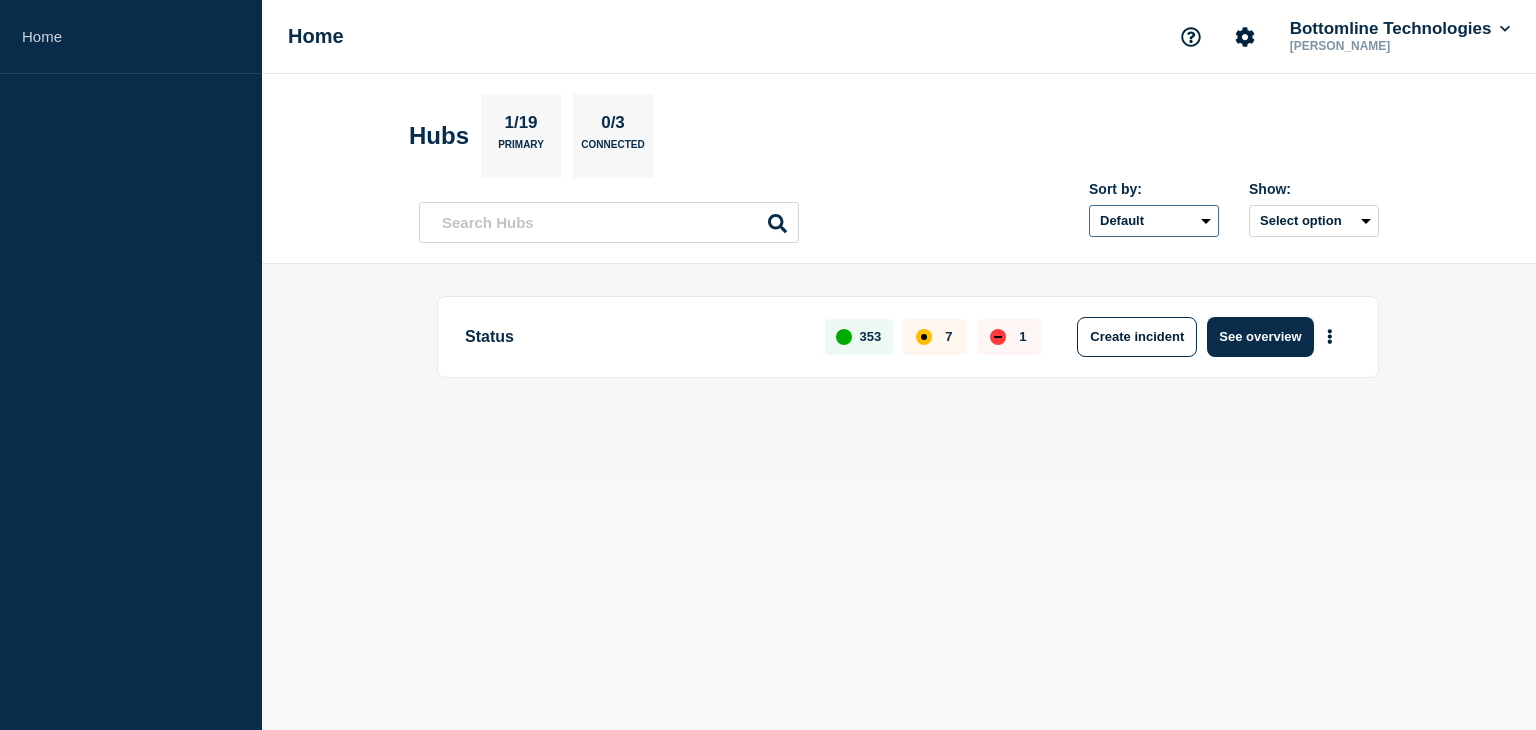 click on "Default Last added Last updated Most active A-Z" at bounding box center [1154, 221] 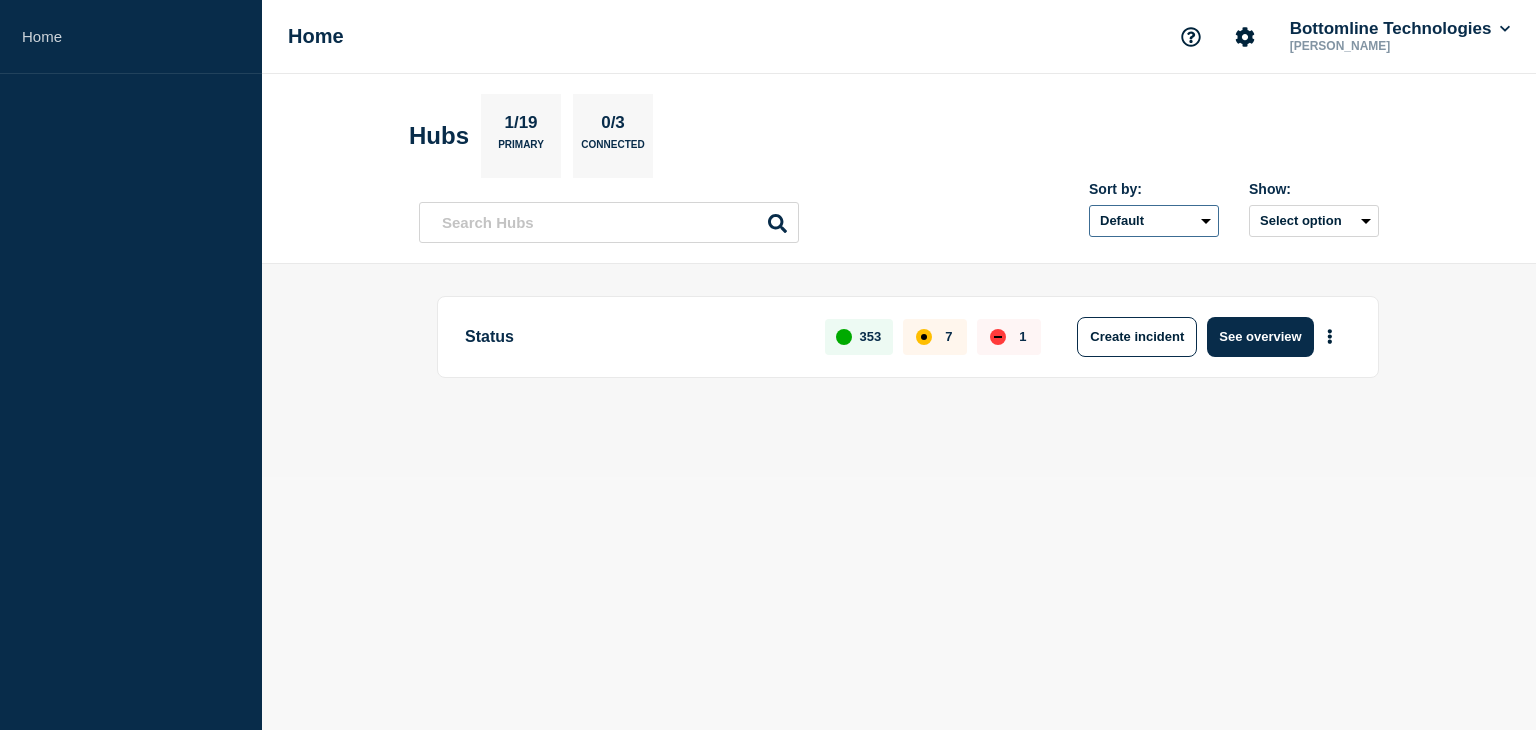 drag, startPoint x: 1204, startPoint y: 224, endPoint x: 1205, endPoint y: 209, distance: 15.033297 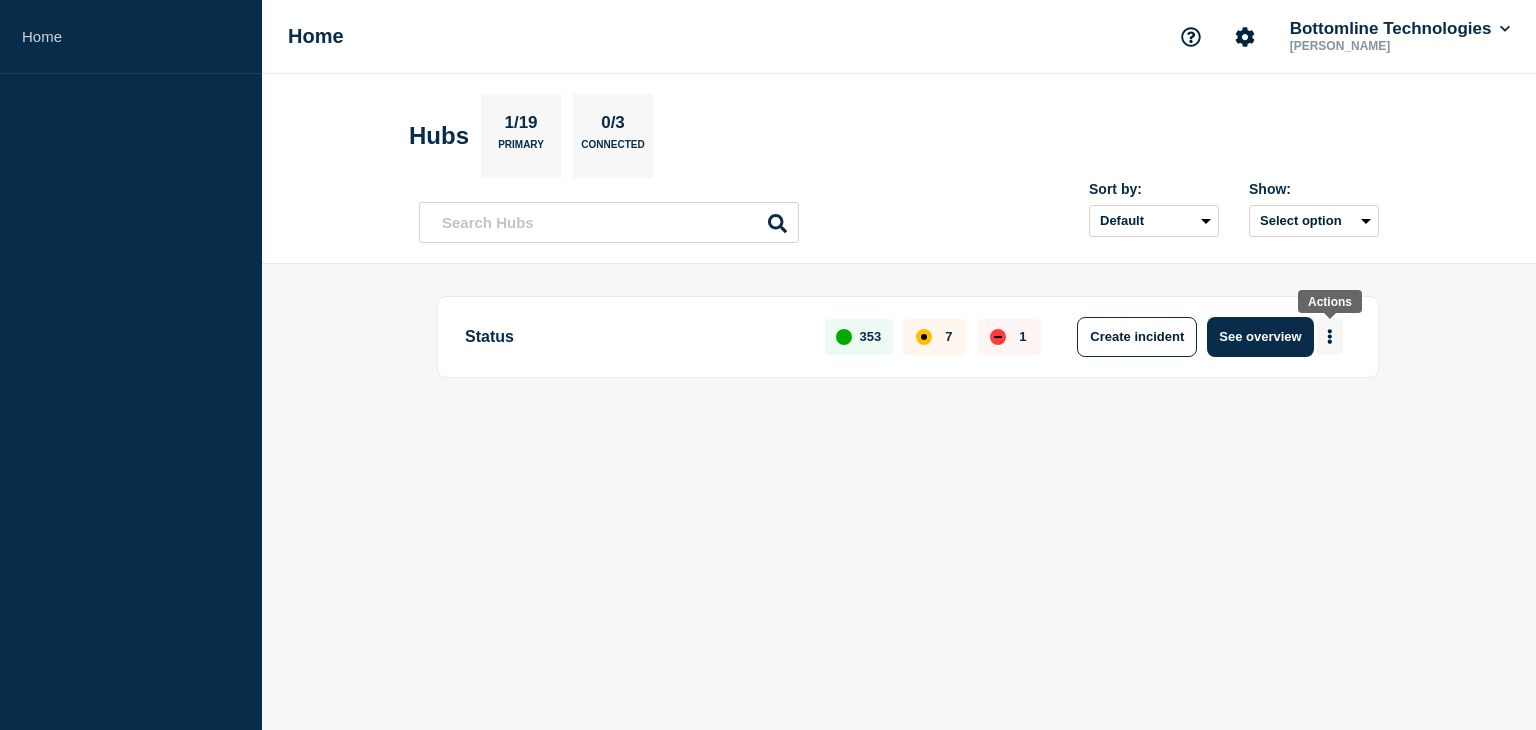 click 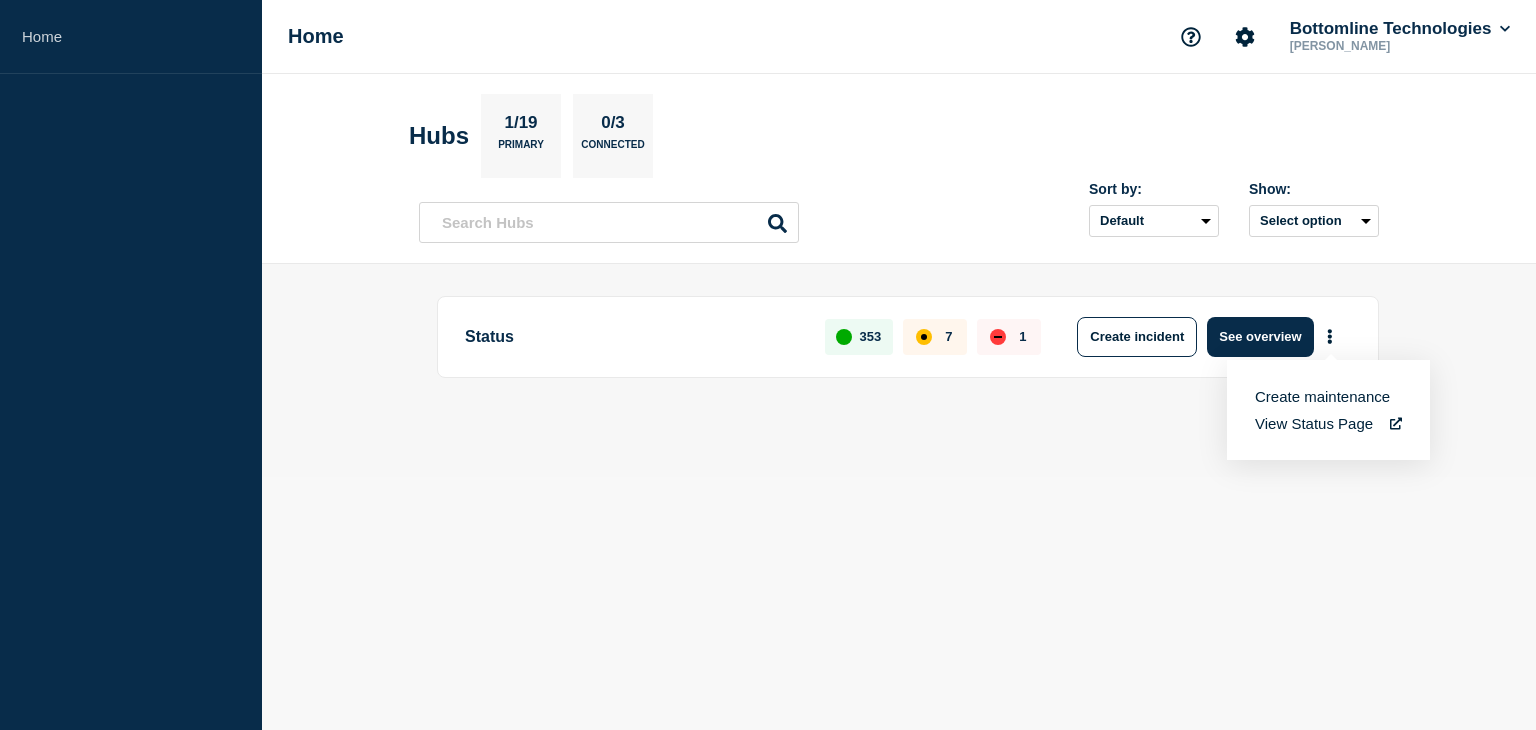 click on "Create maintenance" at bounding box center (1322, 396) 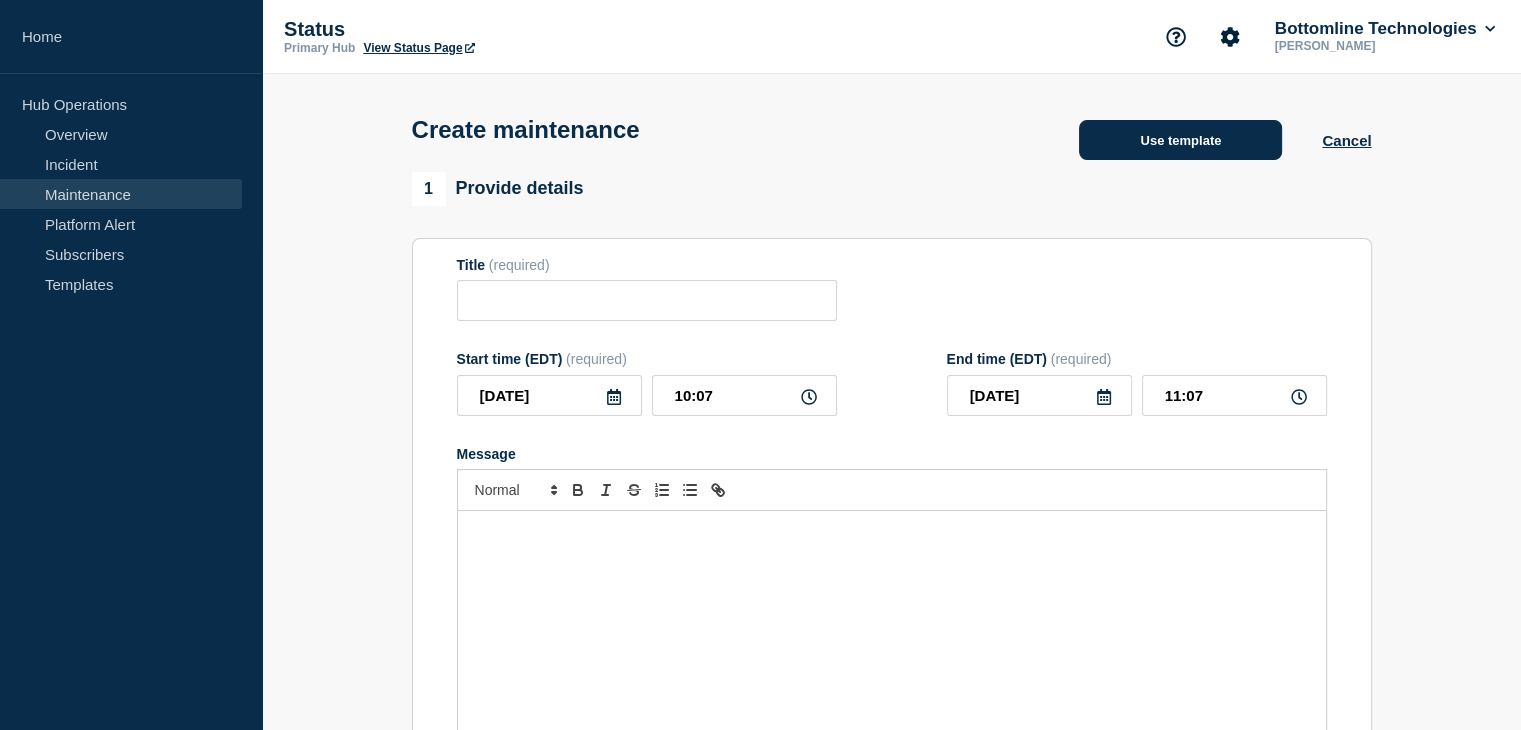 click on "Use template" at bounding box center (1180, 140) 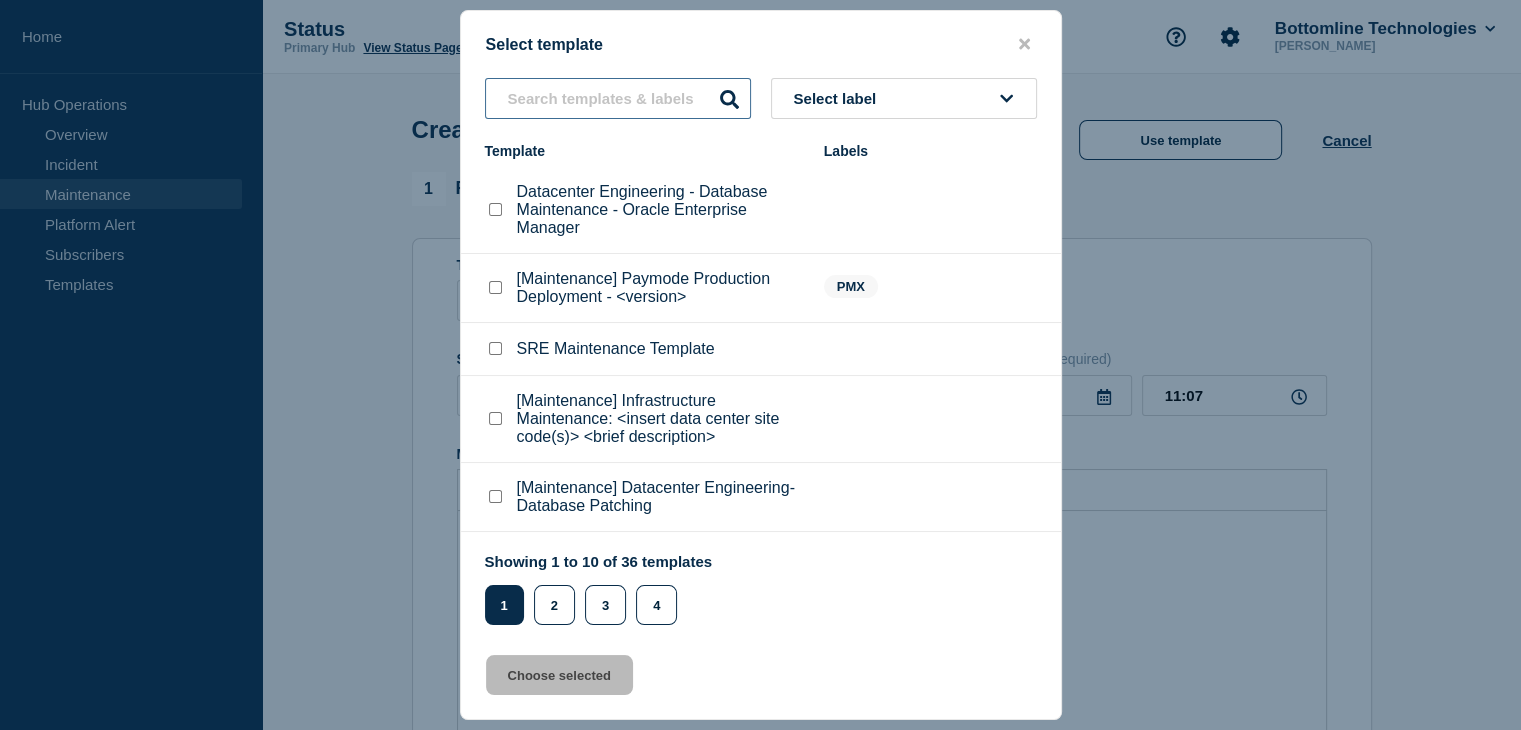click at bounding box center (618, 98) 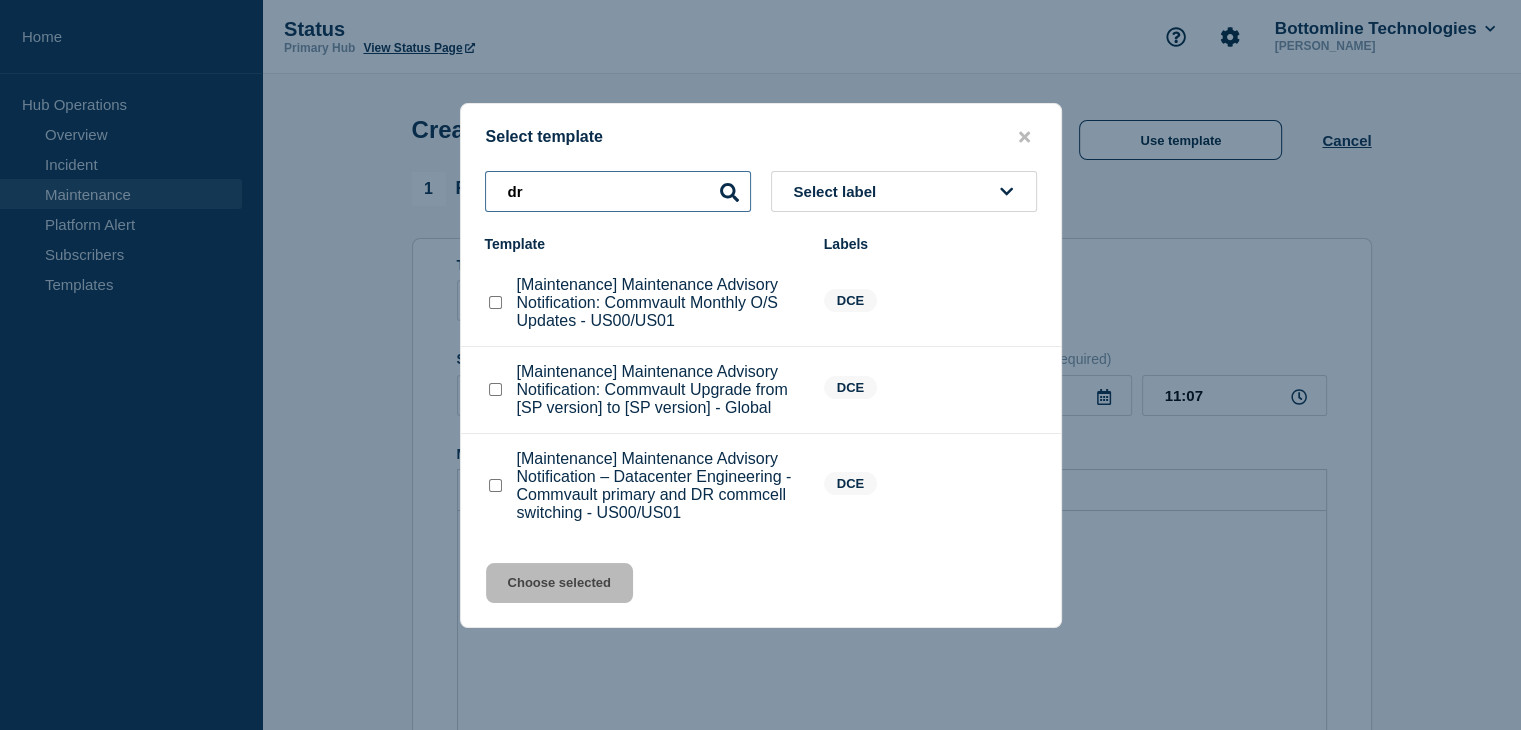 drag, startPoint x: 542, startPoint y: 190, endPoint x: 393, endPoint y: 165, distance: 151.08276 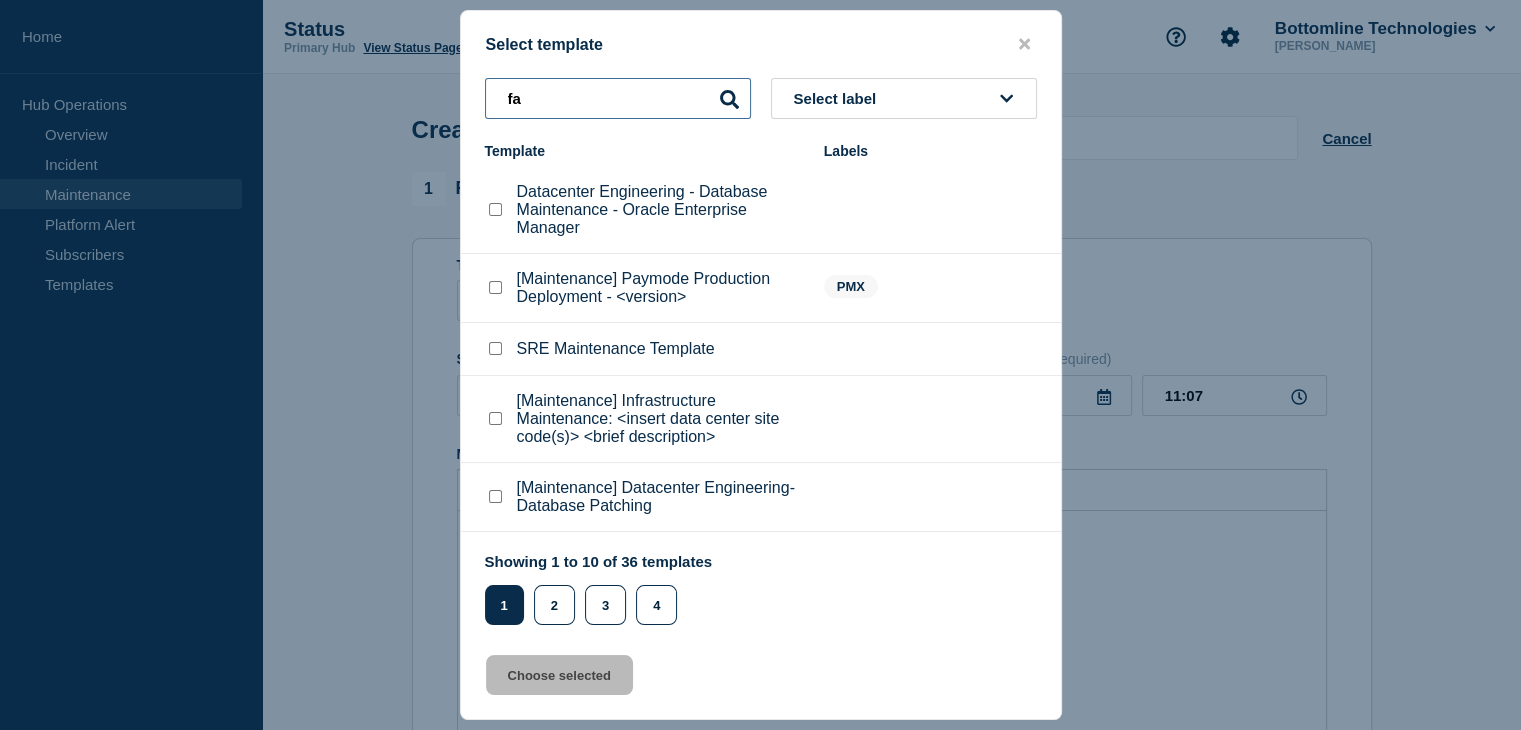 type on "f" 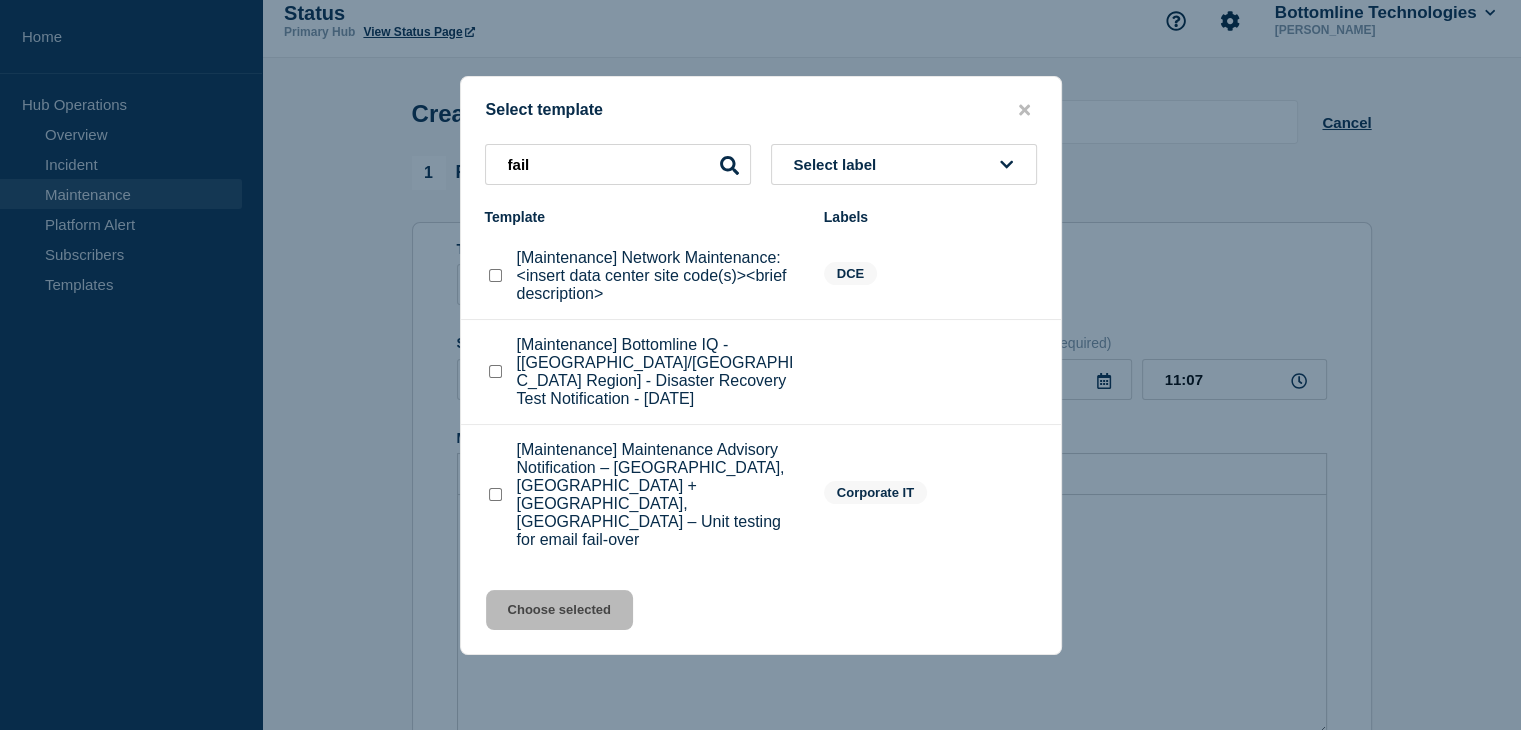 scroll, scrollTop: 18, scrollLeft: 0, axis: vertical 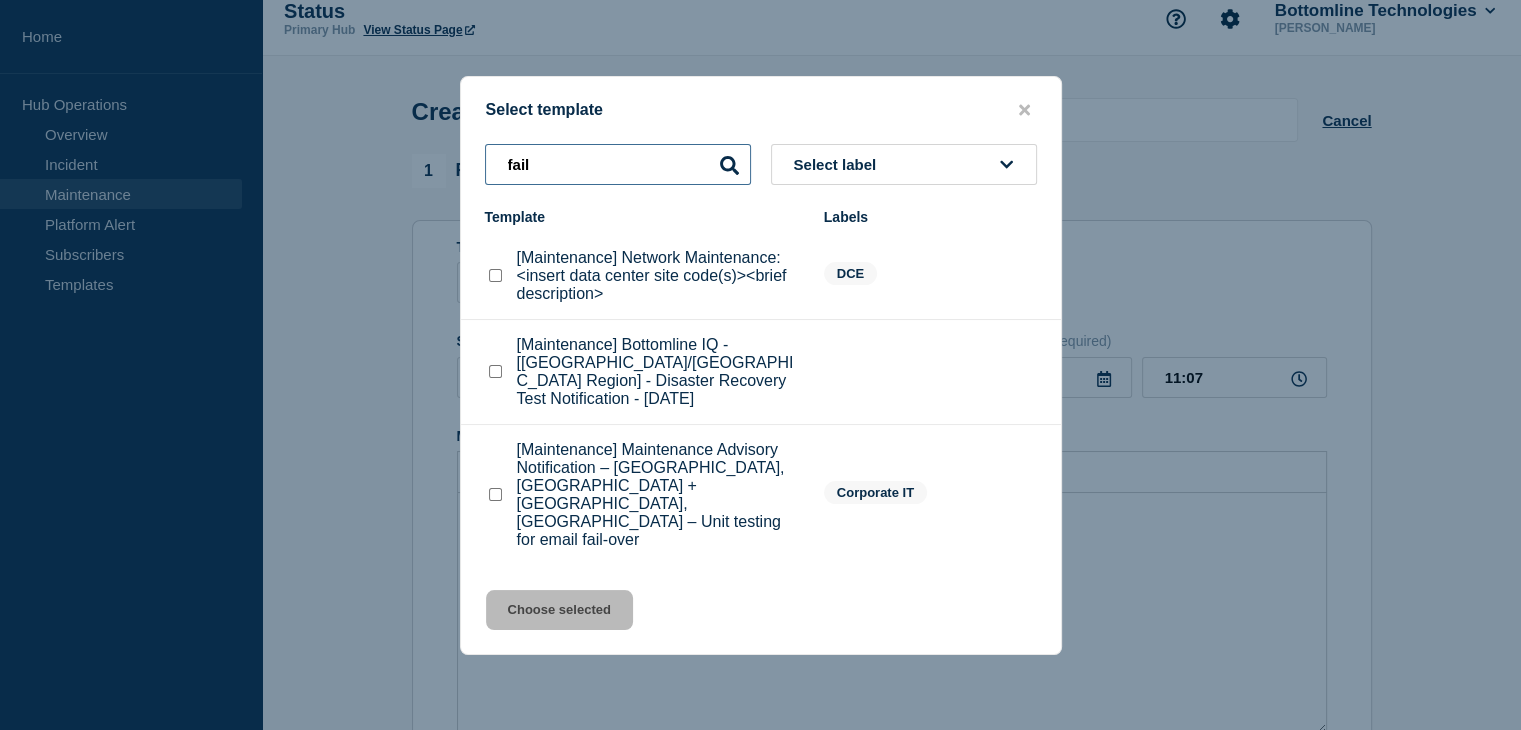 click on "fail" at bounding box center [618, 164] 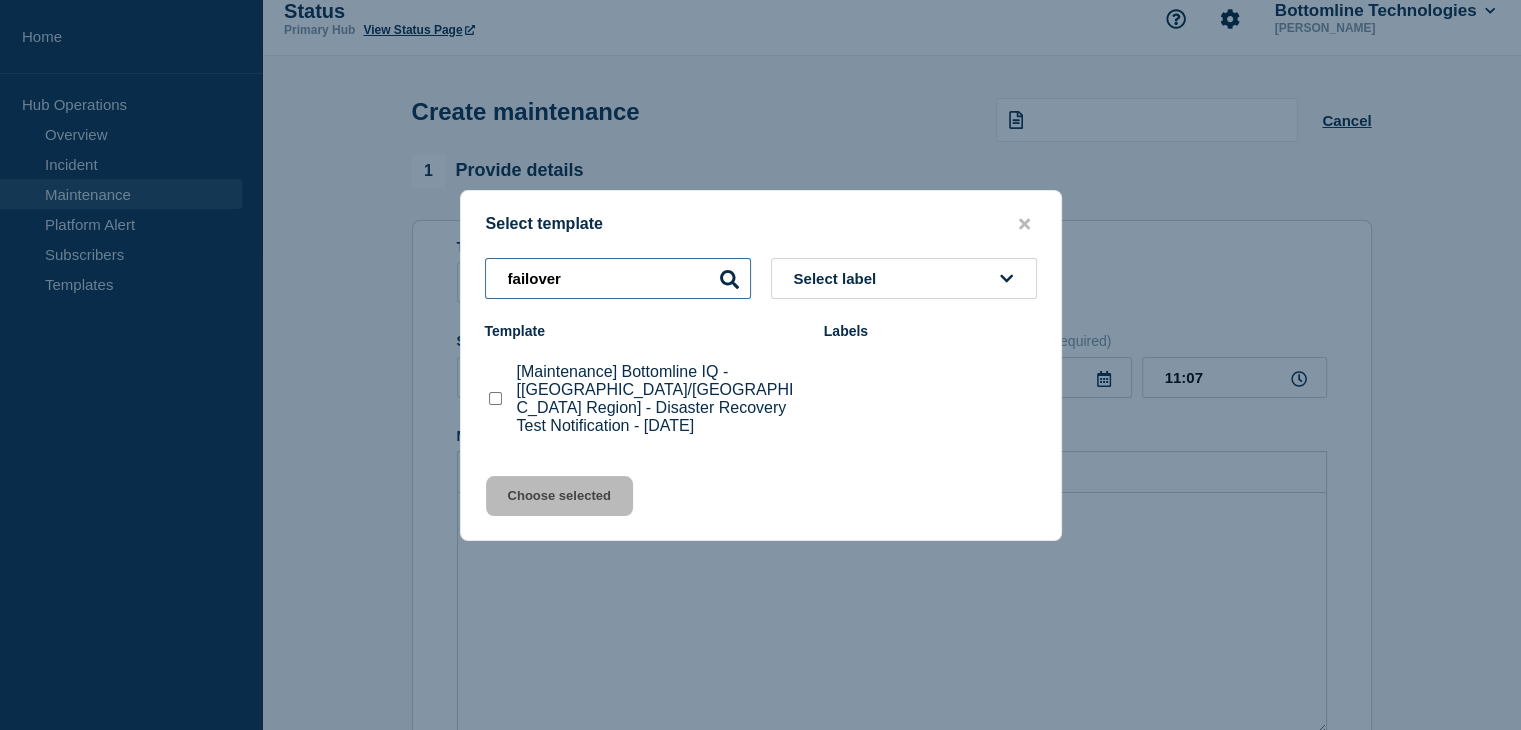 drag, startPoint x: 664, startPoint y: 285, endPoint x: 329, endPoint y: 289, distance: 335.02386 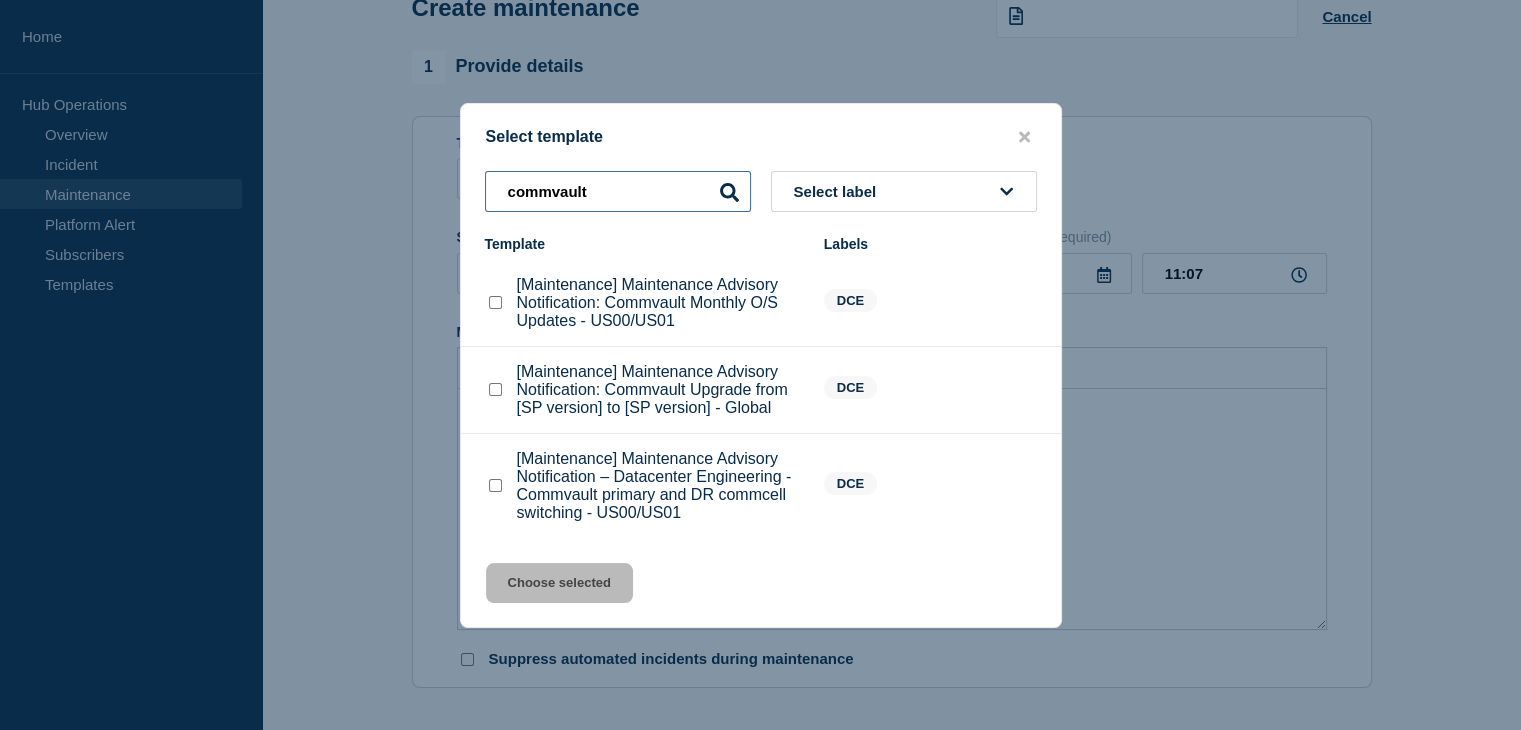 scroll, scrollTop: 126, scrollLeft: 0, axis: vertical 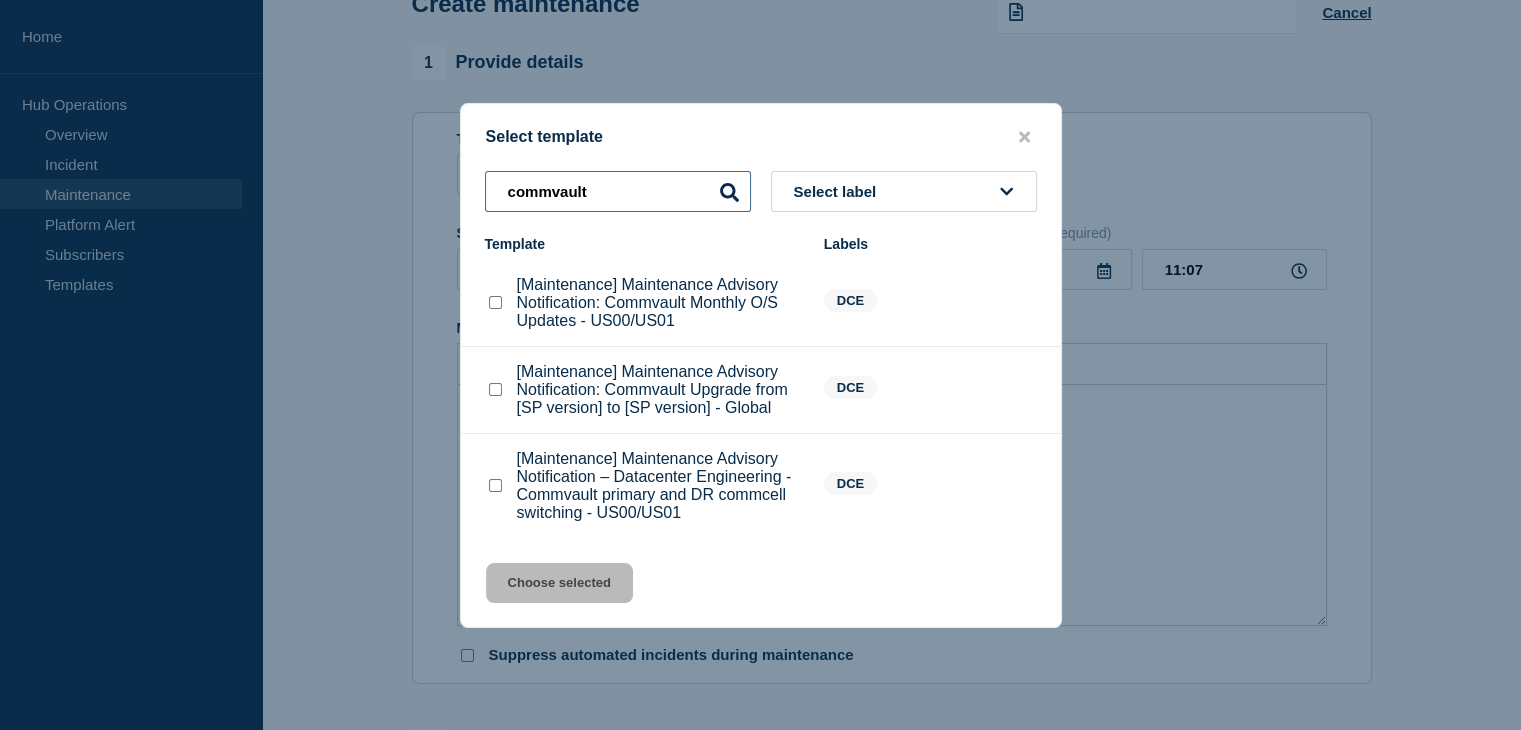 drag, startPoint x: 628, startPoint y: 185, endPoint x: 405, endPoint y: 163, distance: 224.08258 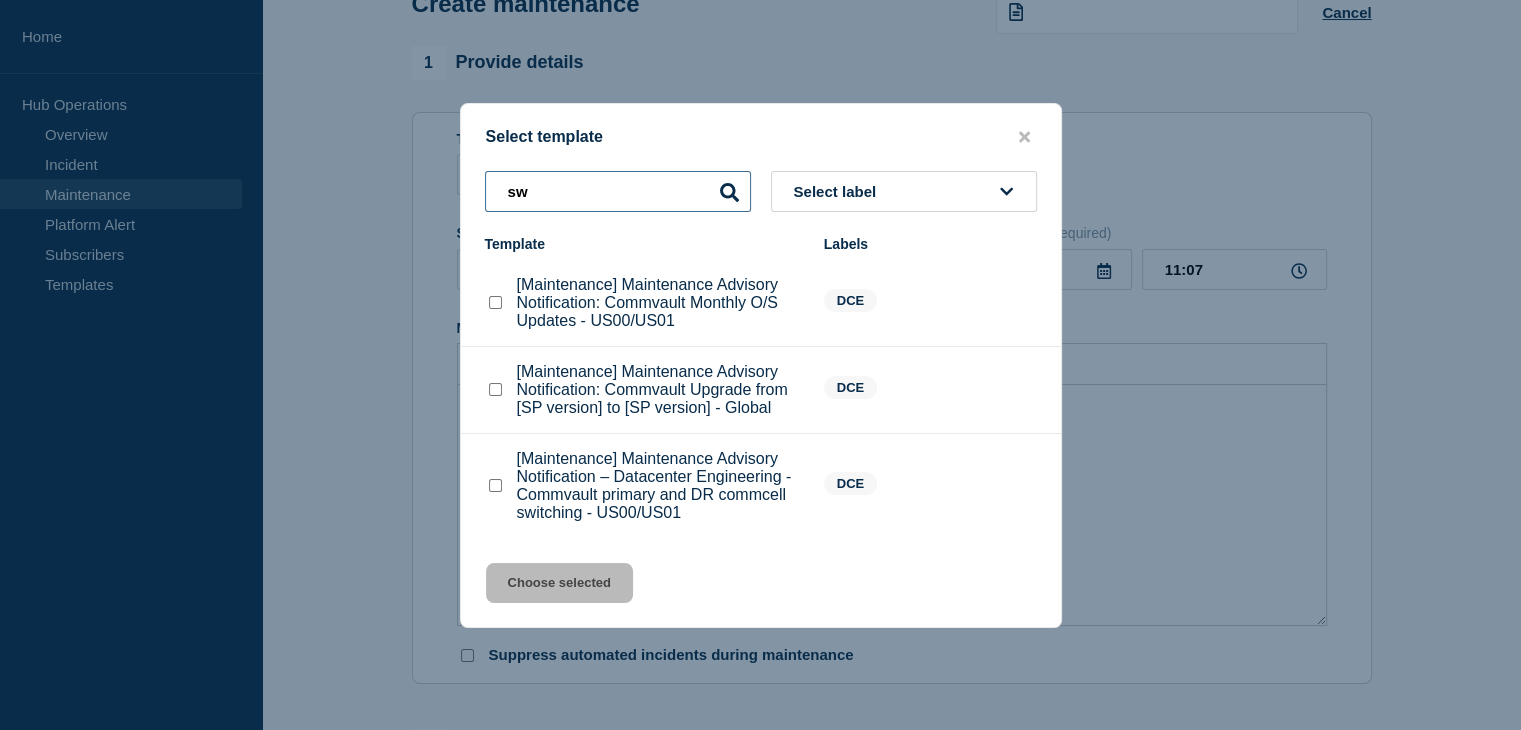 type on "sw" 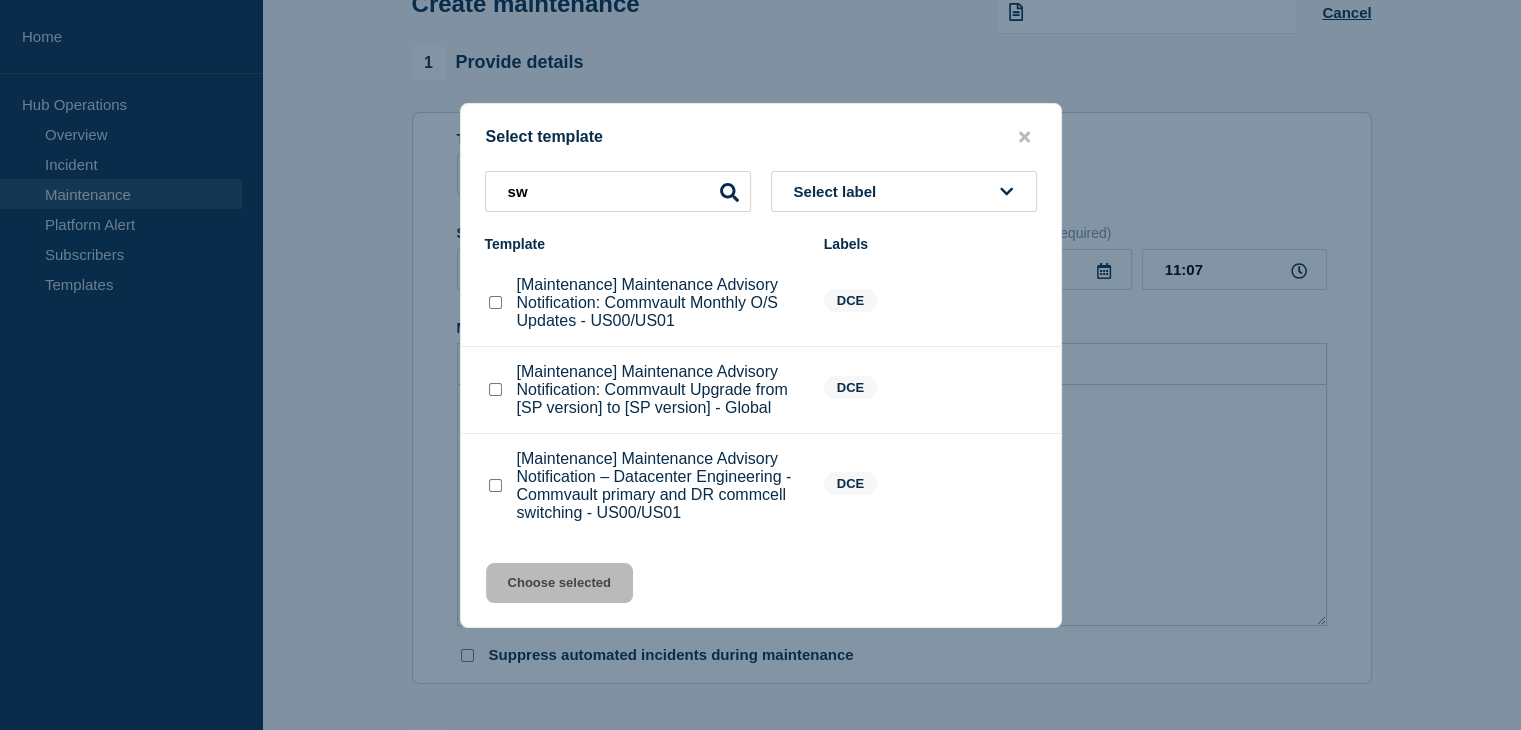 click at bounding box center [495, 485] 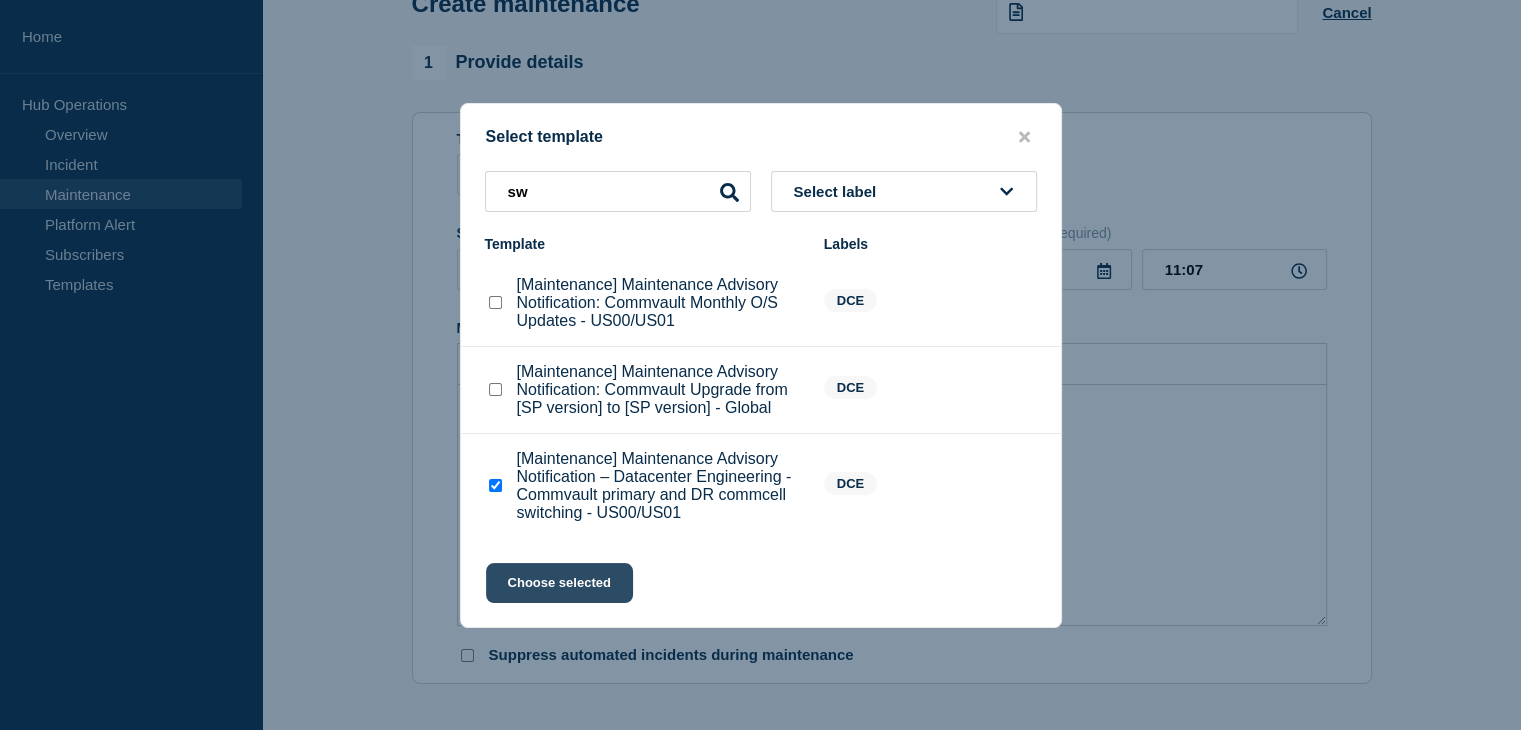 click on "Choose selected" 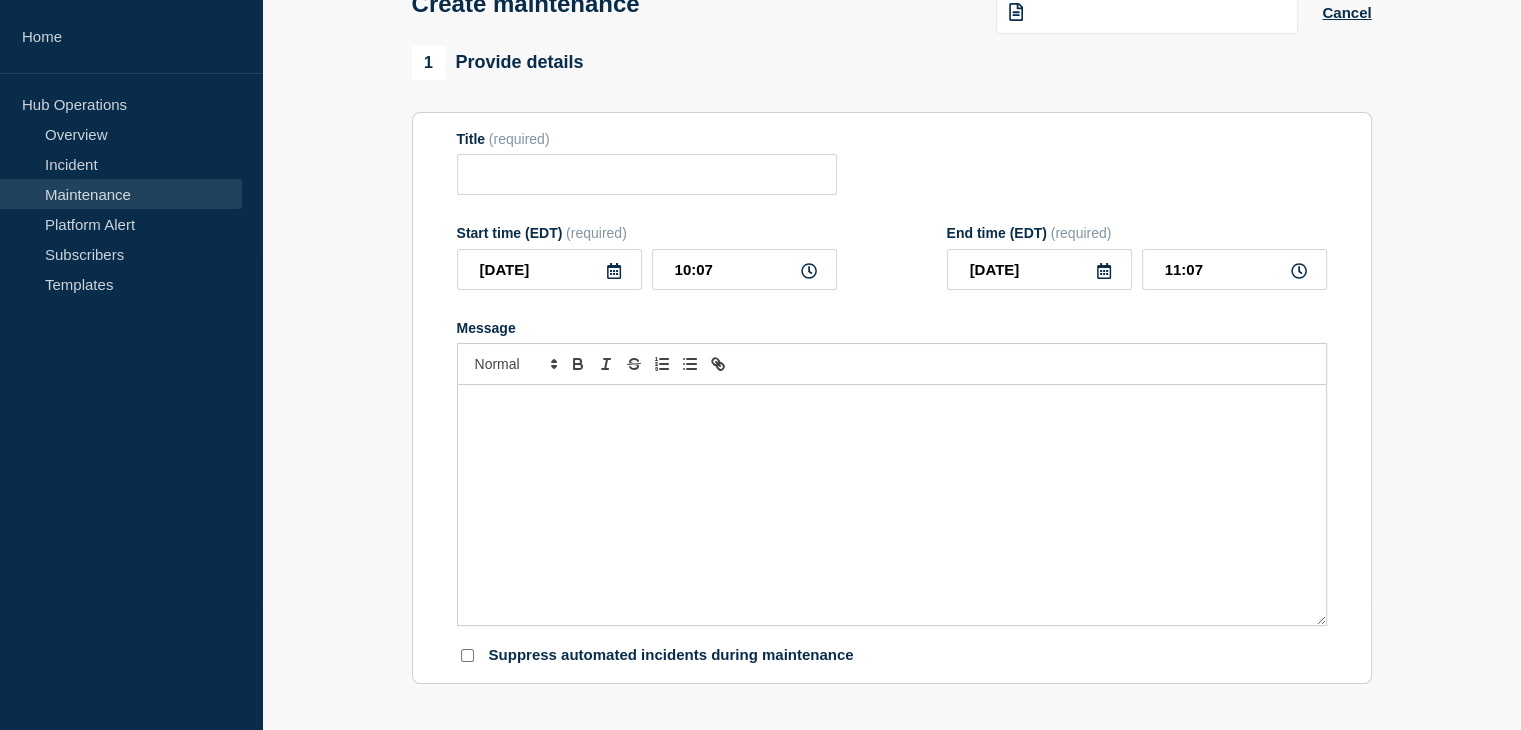 type on "[Maintenance] Maintenance Advisory Notification – Datacenter Engineering - Commvault primary and DR commcell switching - US00/US01" 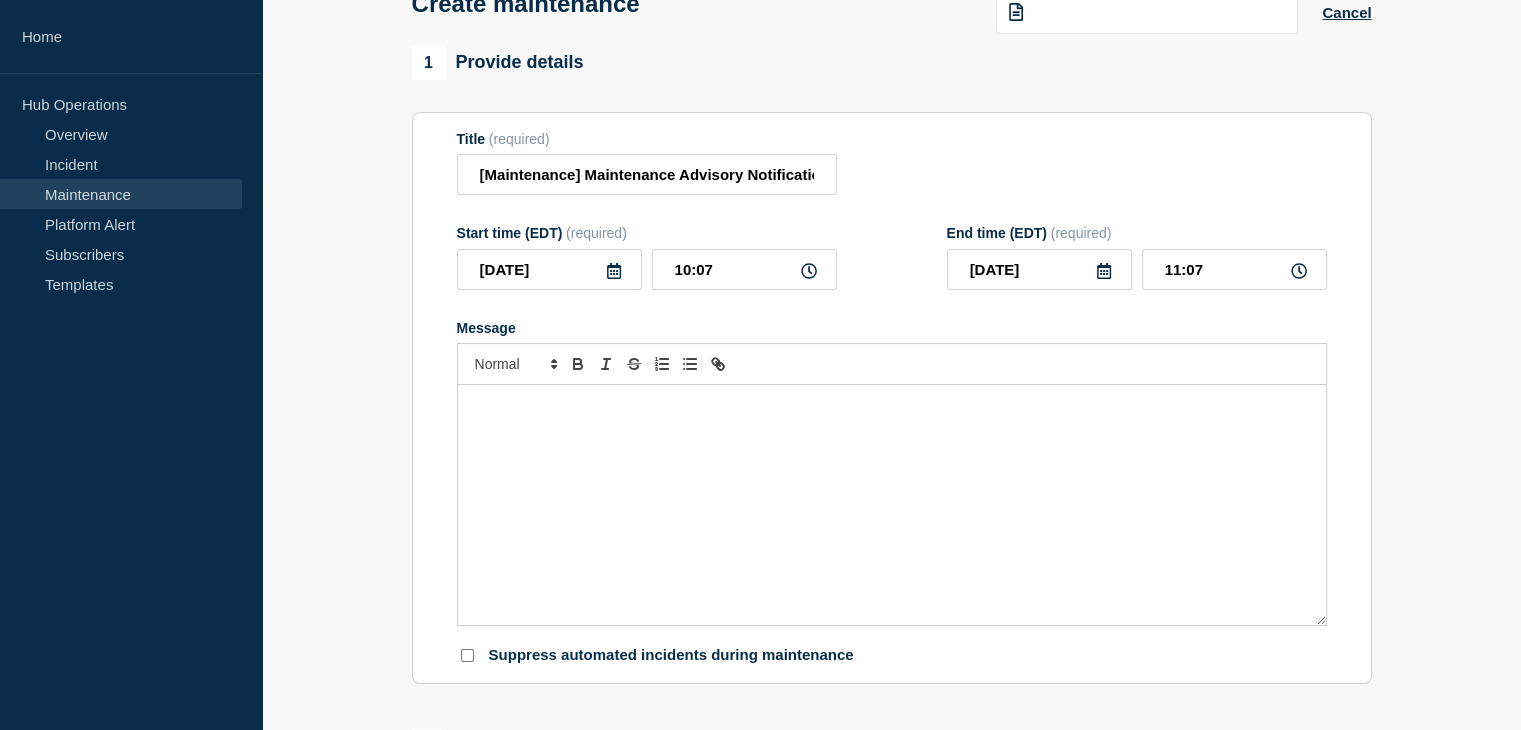 scroll, scrollTop: 153, scrollLeft: 0, axis: vertical 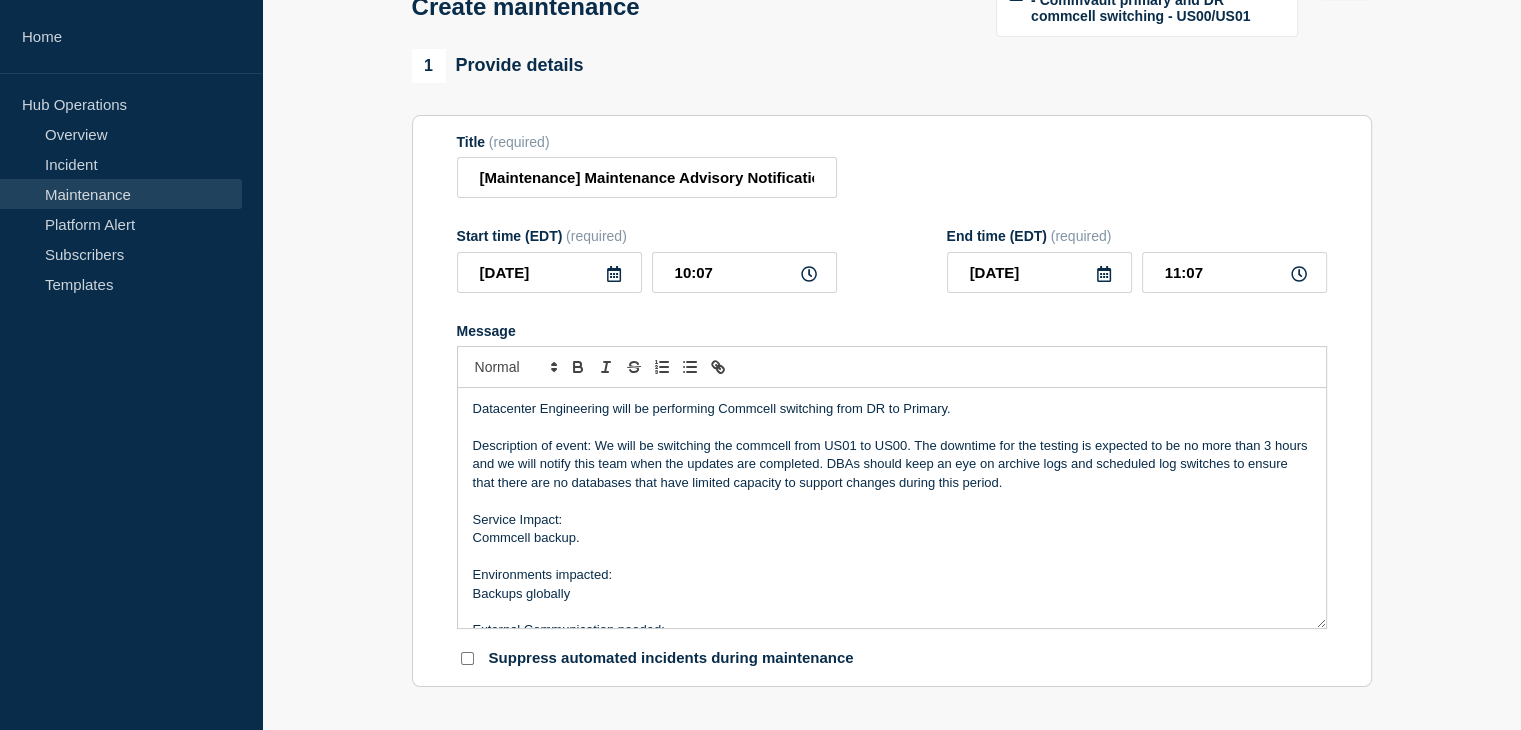 click 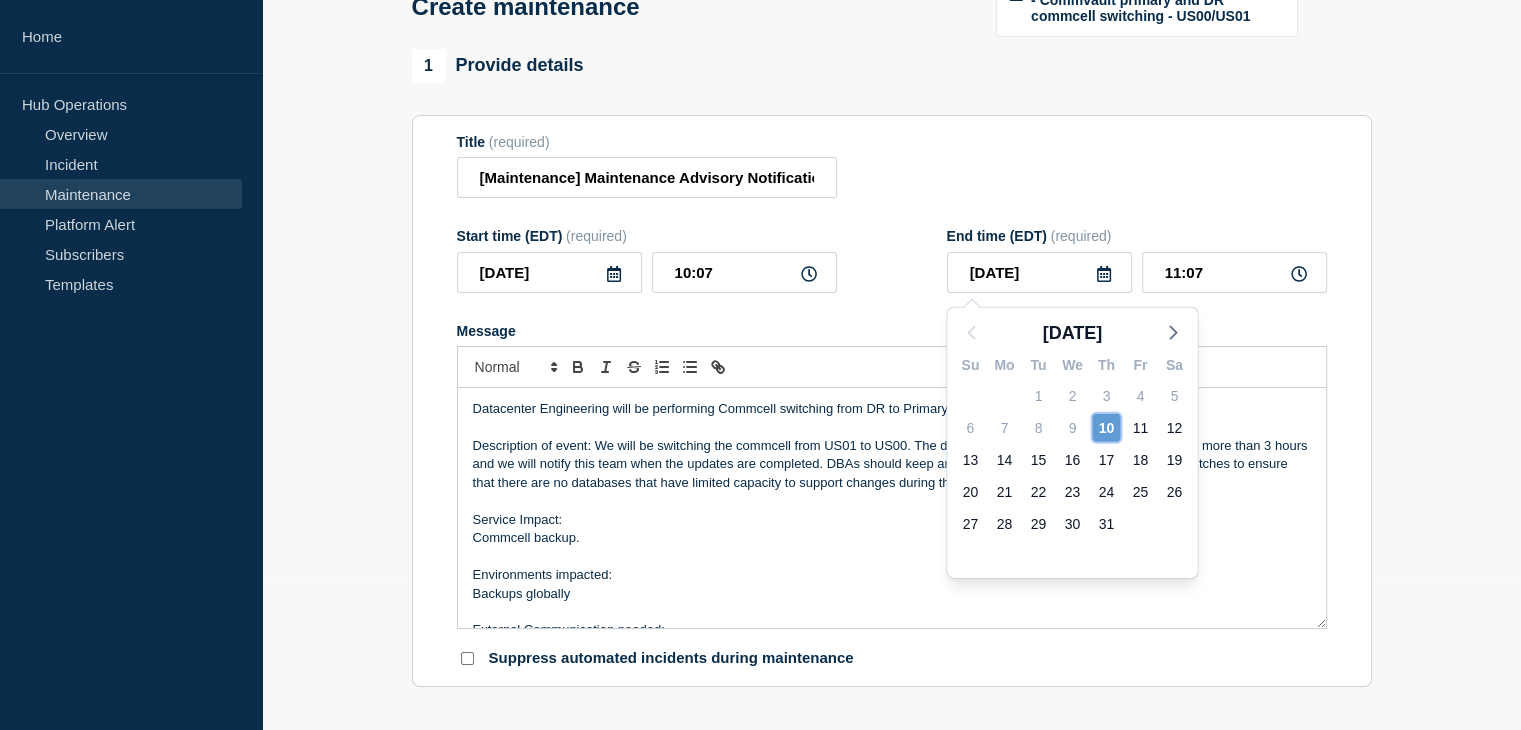 click on "10" 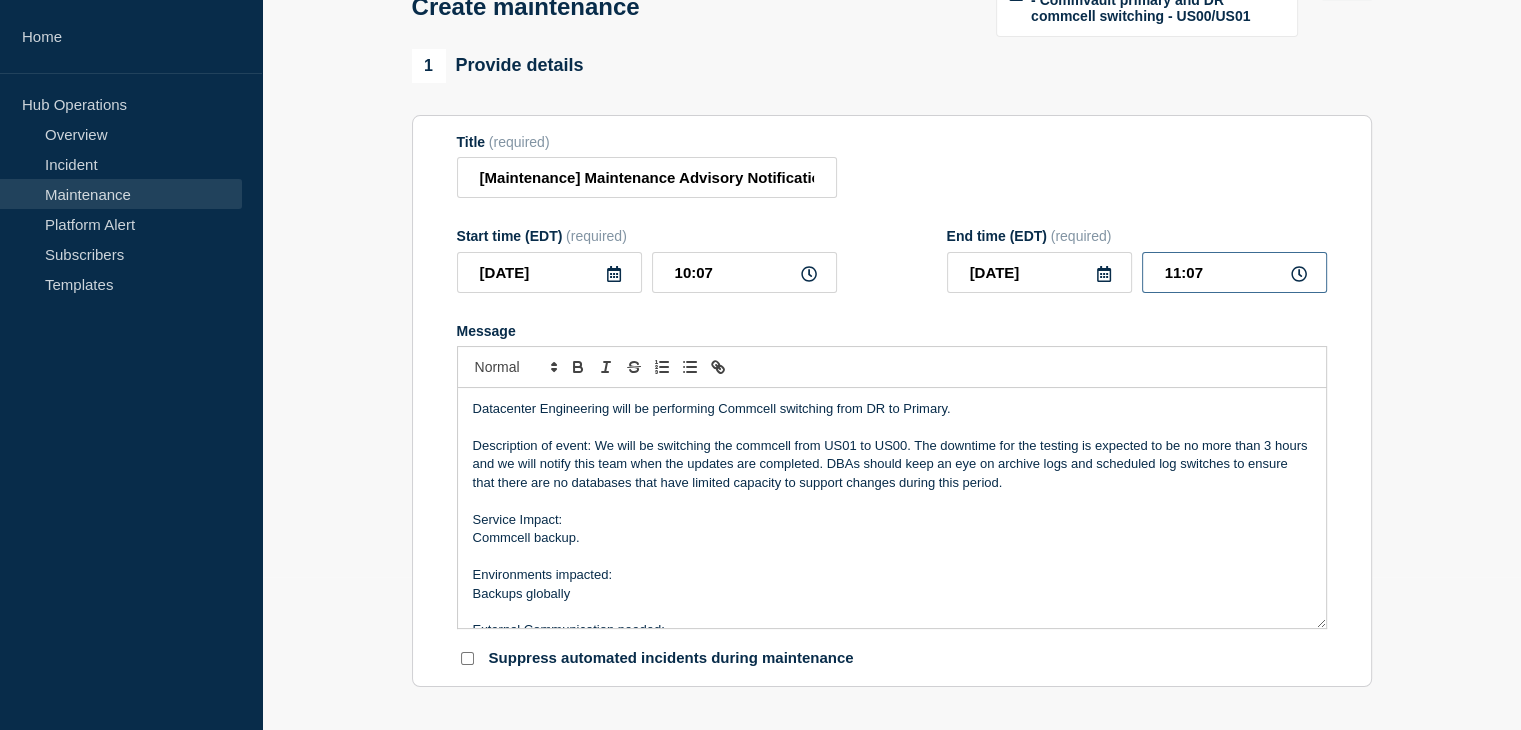 click on "11:07" at bounding box center (1234, 272) 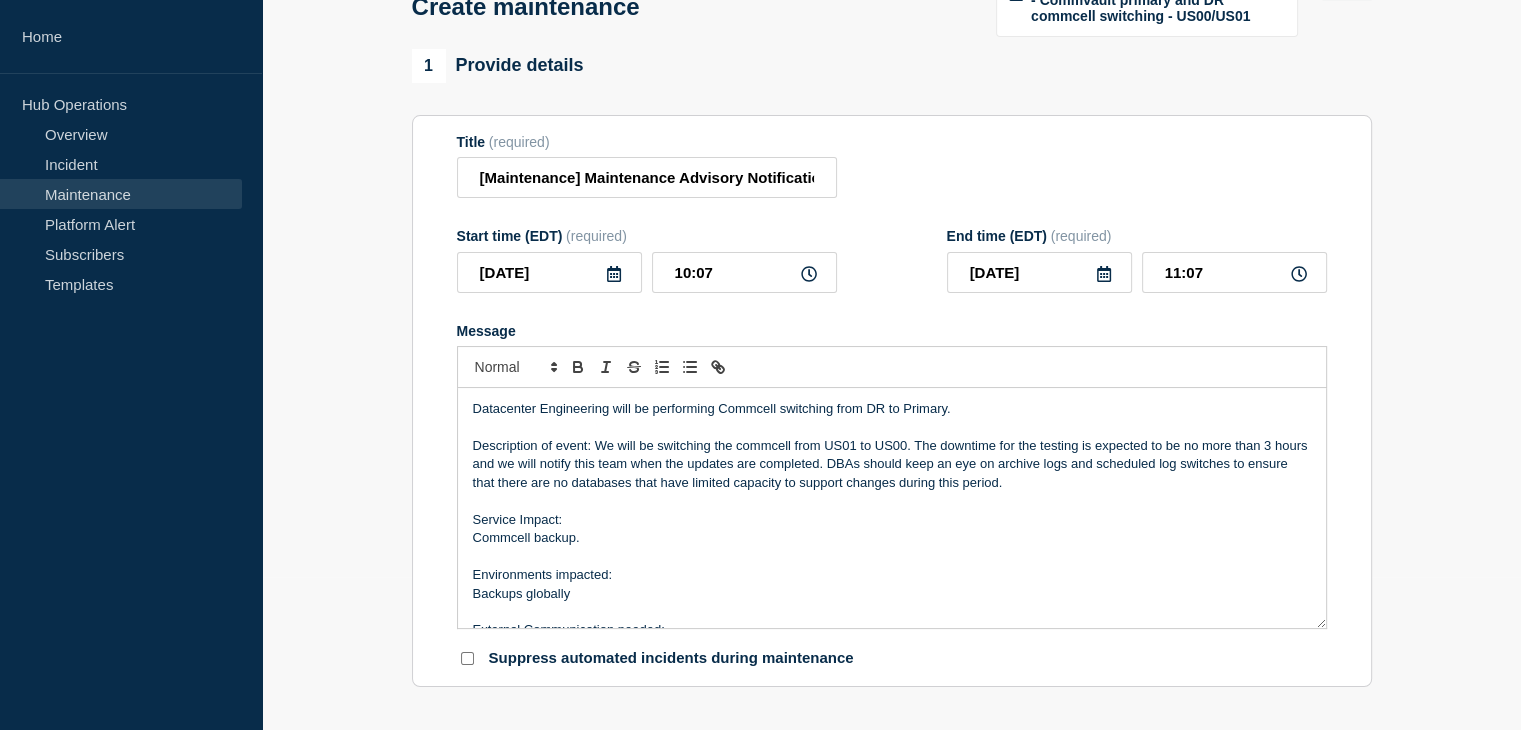 click 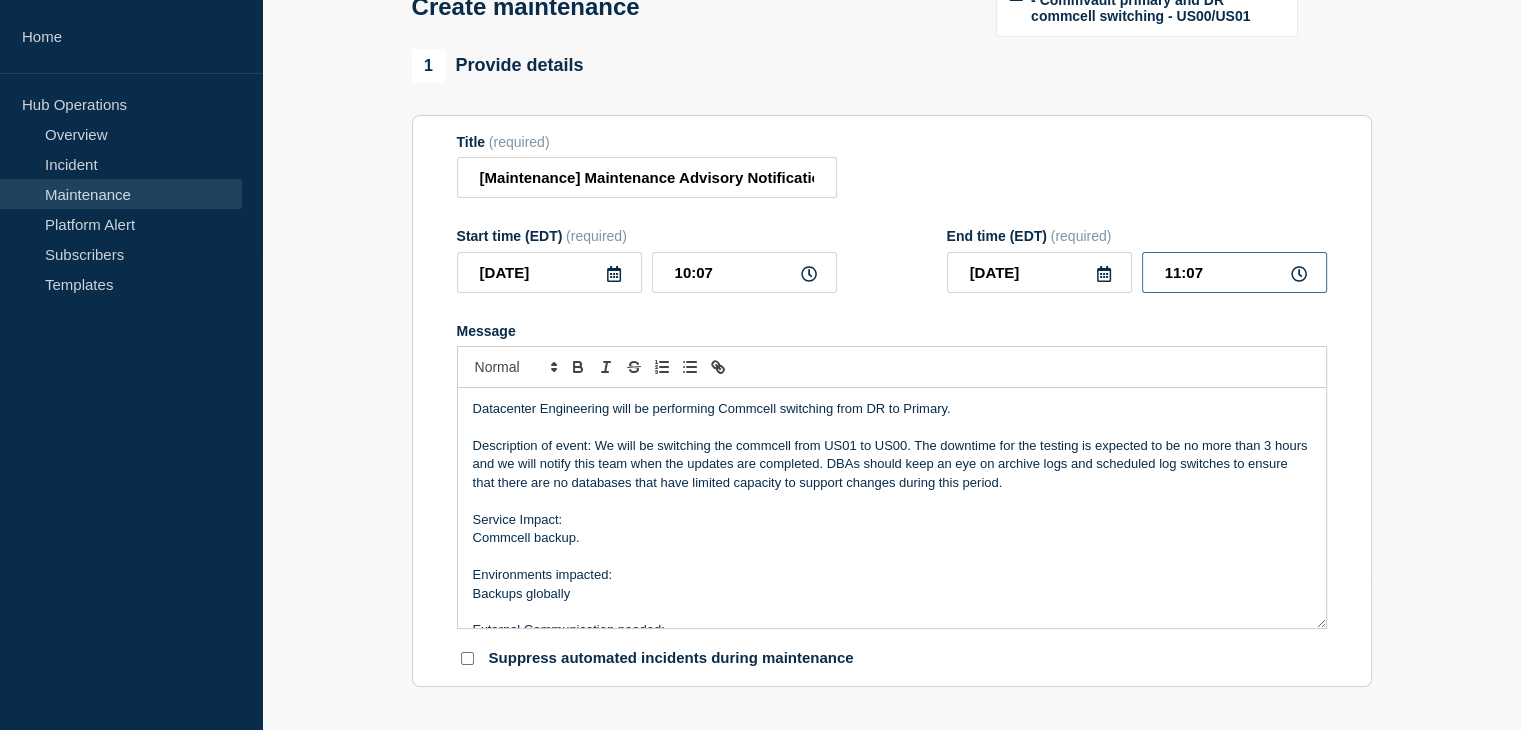 click on "11:07" at bounding box center [1234, 272] 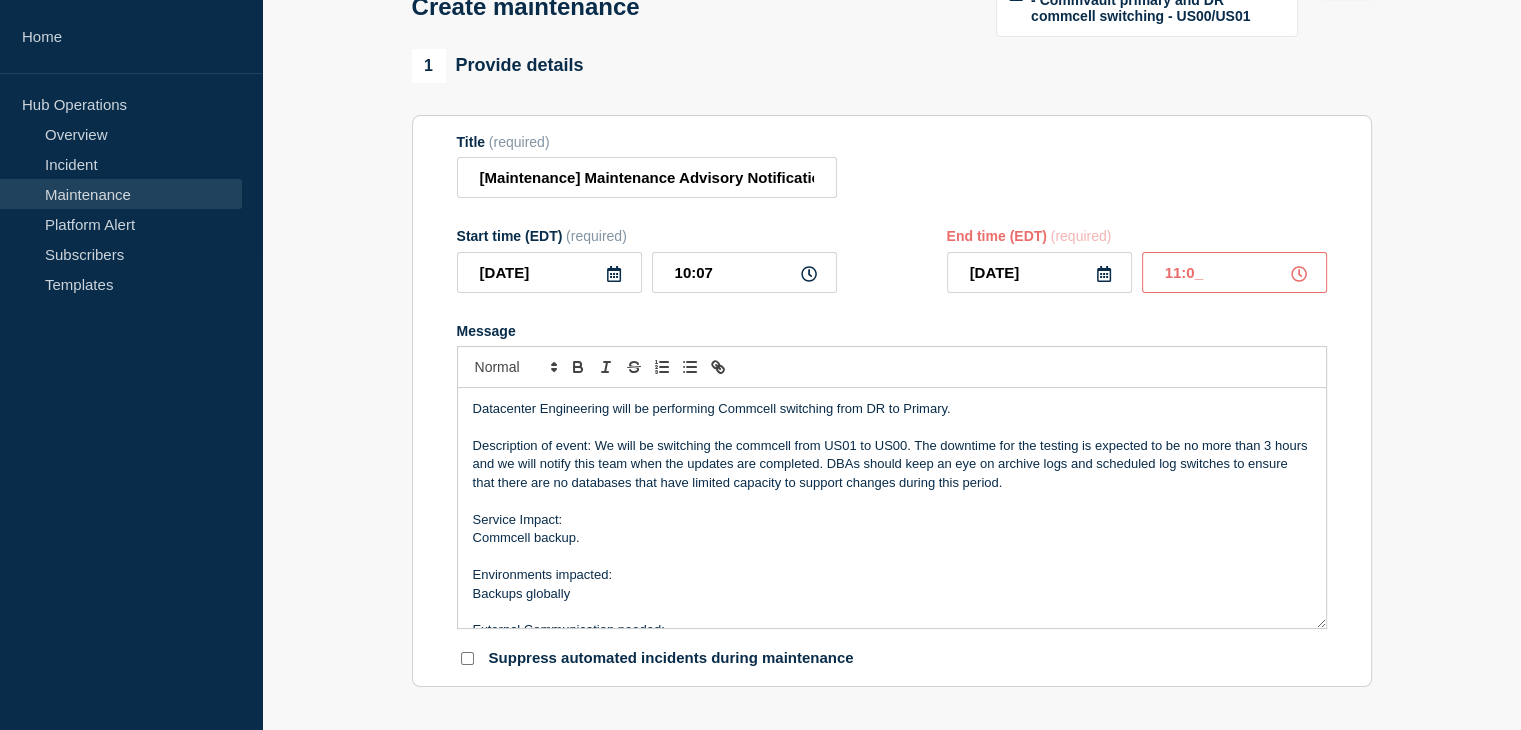 type on "11:00" 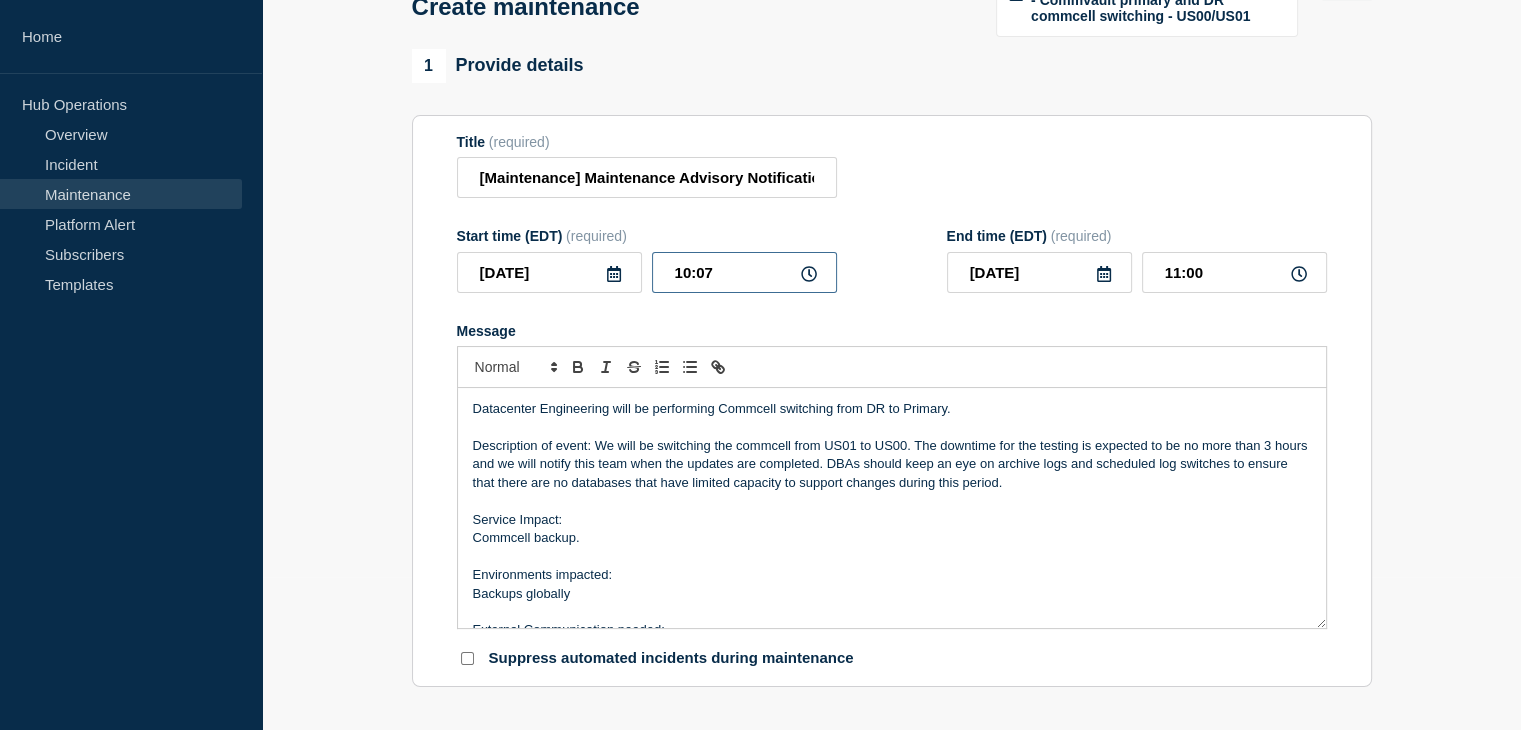 click on "10:07" at bounding box center [744, 272] 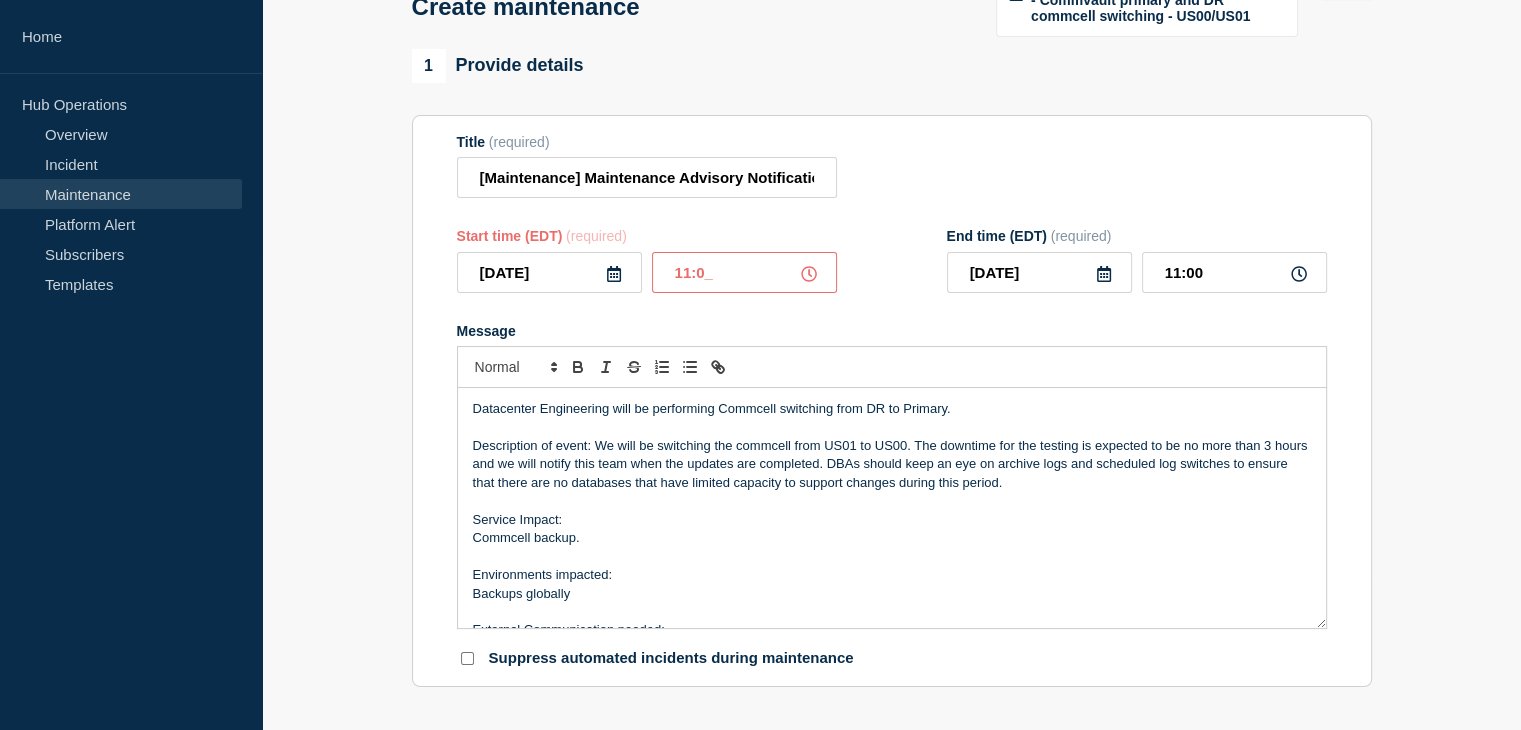 type on "11:00" 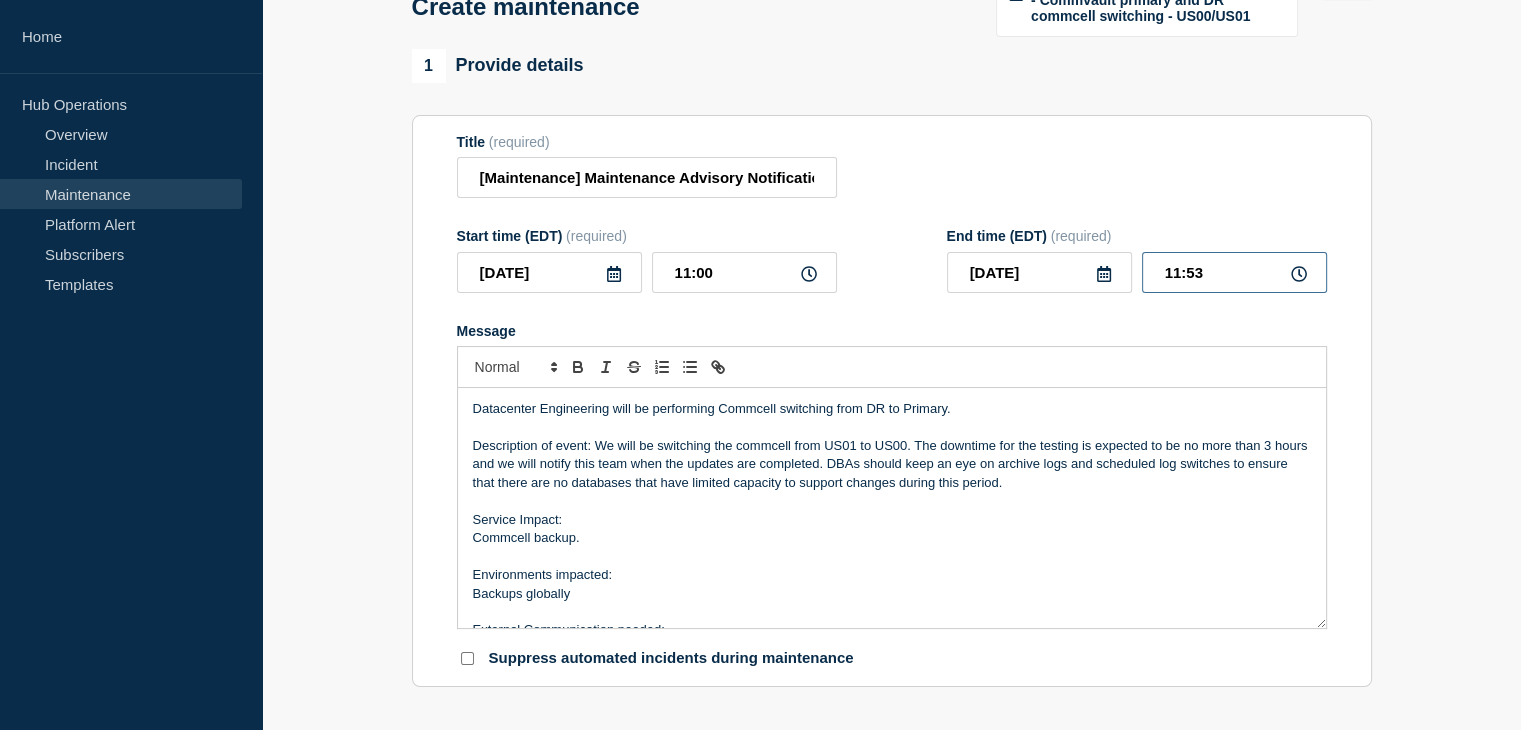click on "11:53" at bounding box center (1234, 272) 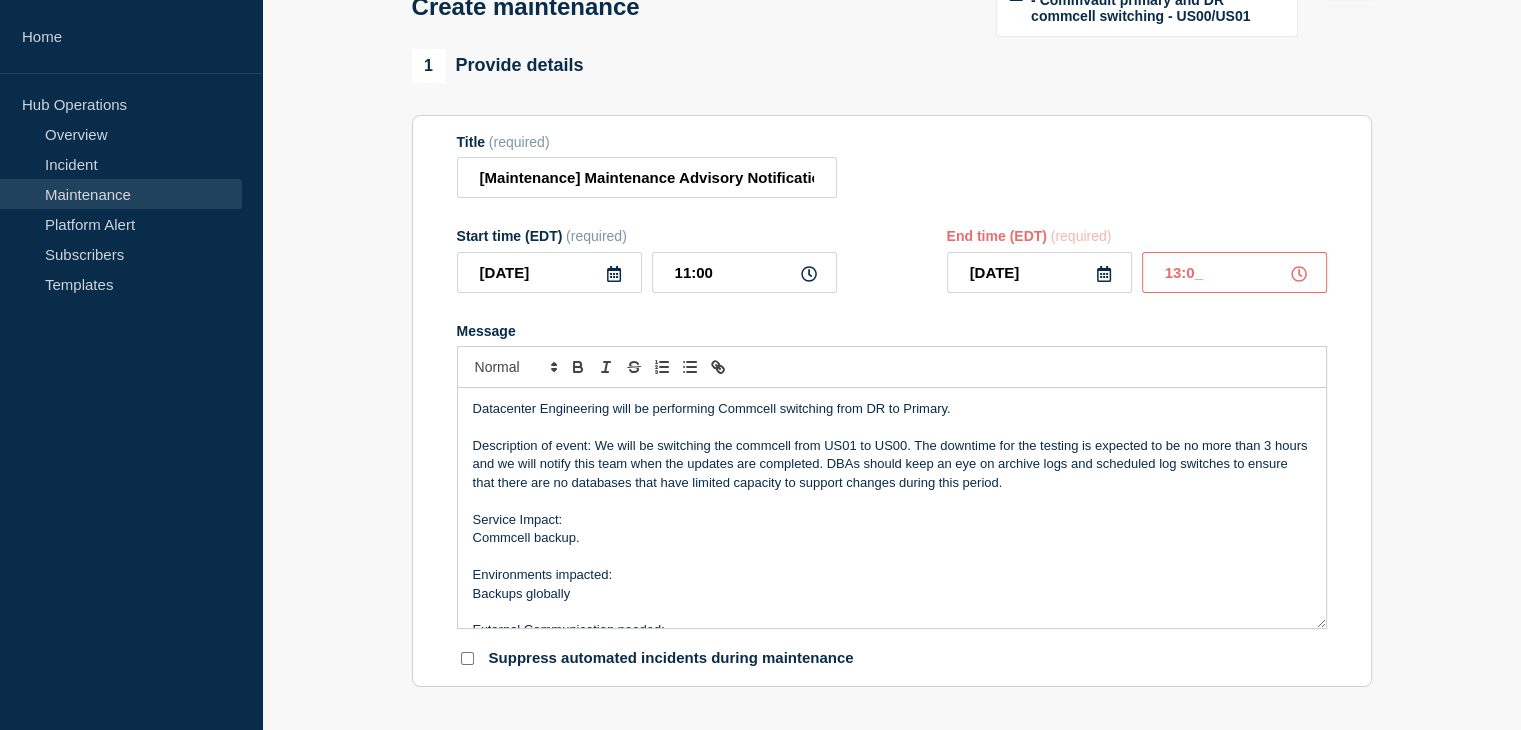type on "13:00" 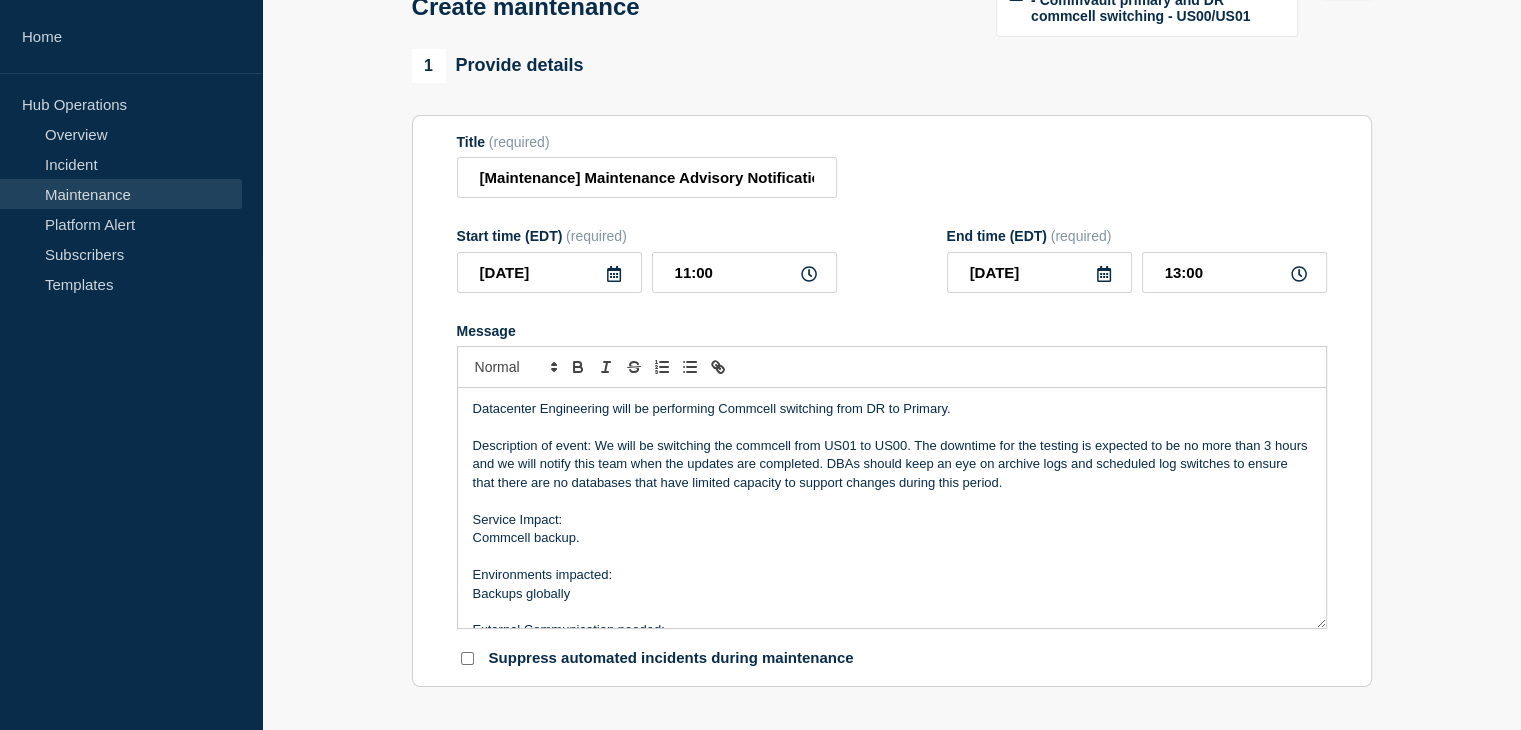 click on "Message" at bounding box center [892, 331] 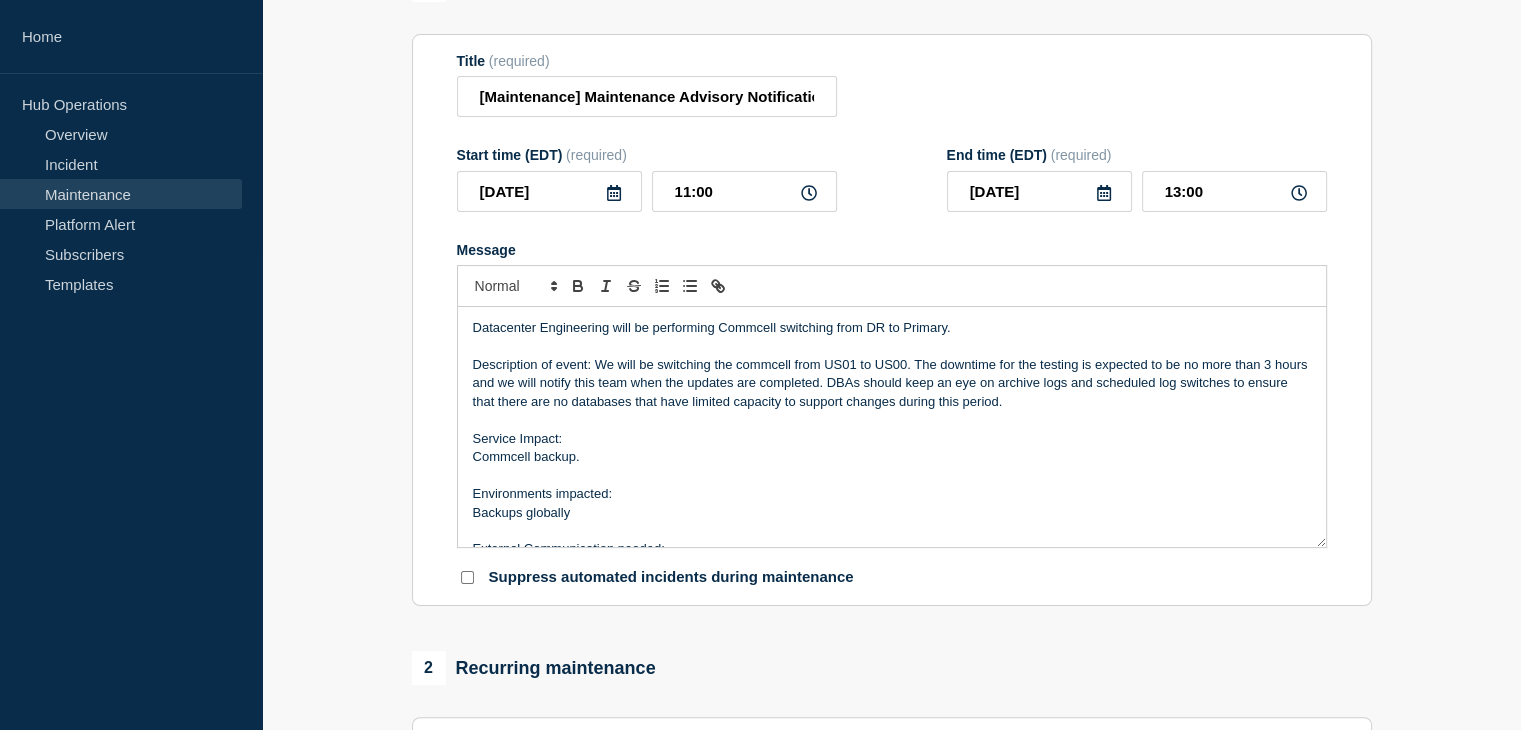 scroll, scrollTop: 233, scrollLeft: 0, axis: vertical 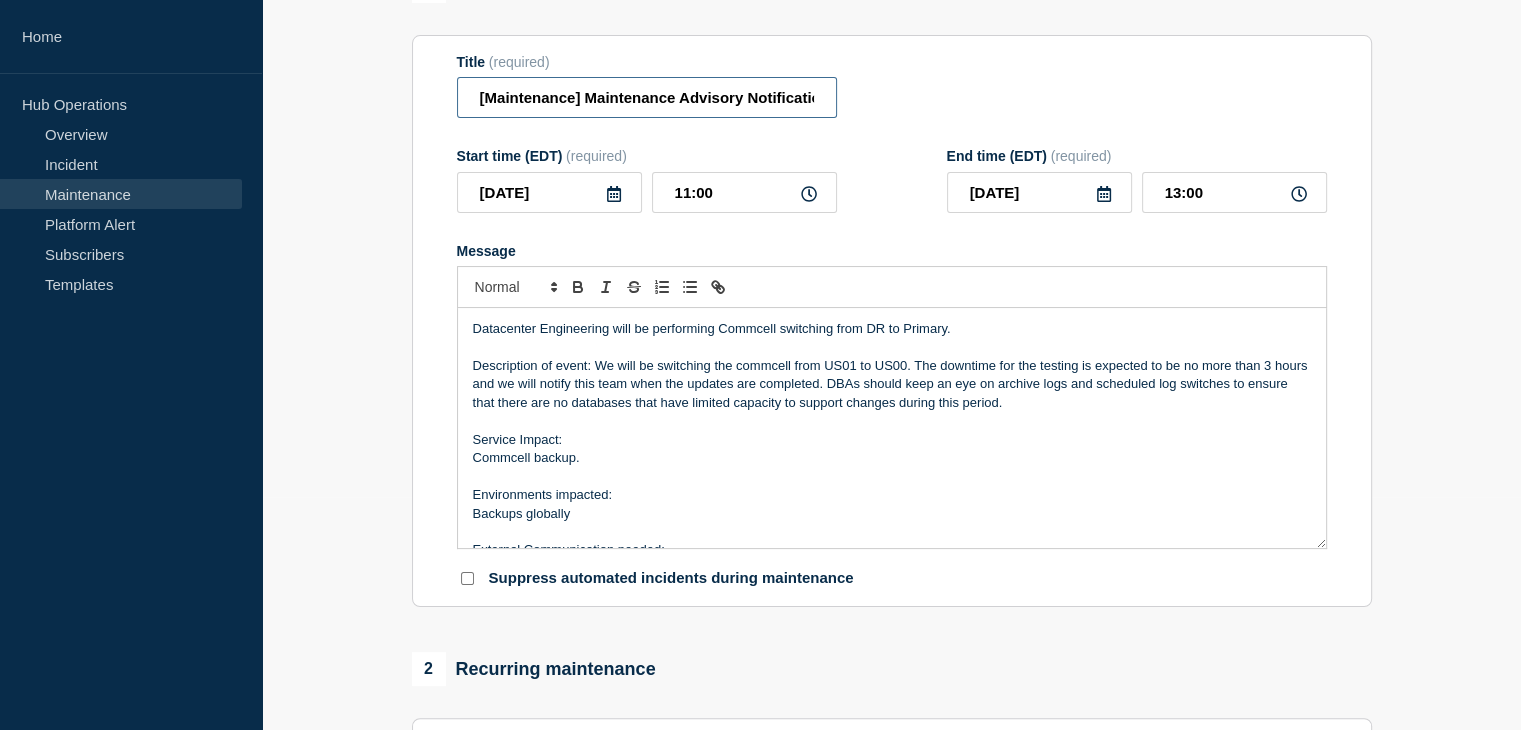 click on "[Maintenance] Maintenance Advisory Notification – Datacenter Engineering - Commvault primary and DR commcell switching - US00/US01" at bounding box center (647, 97) 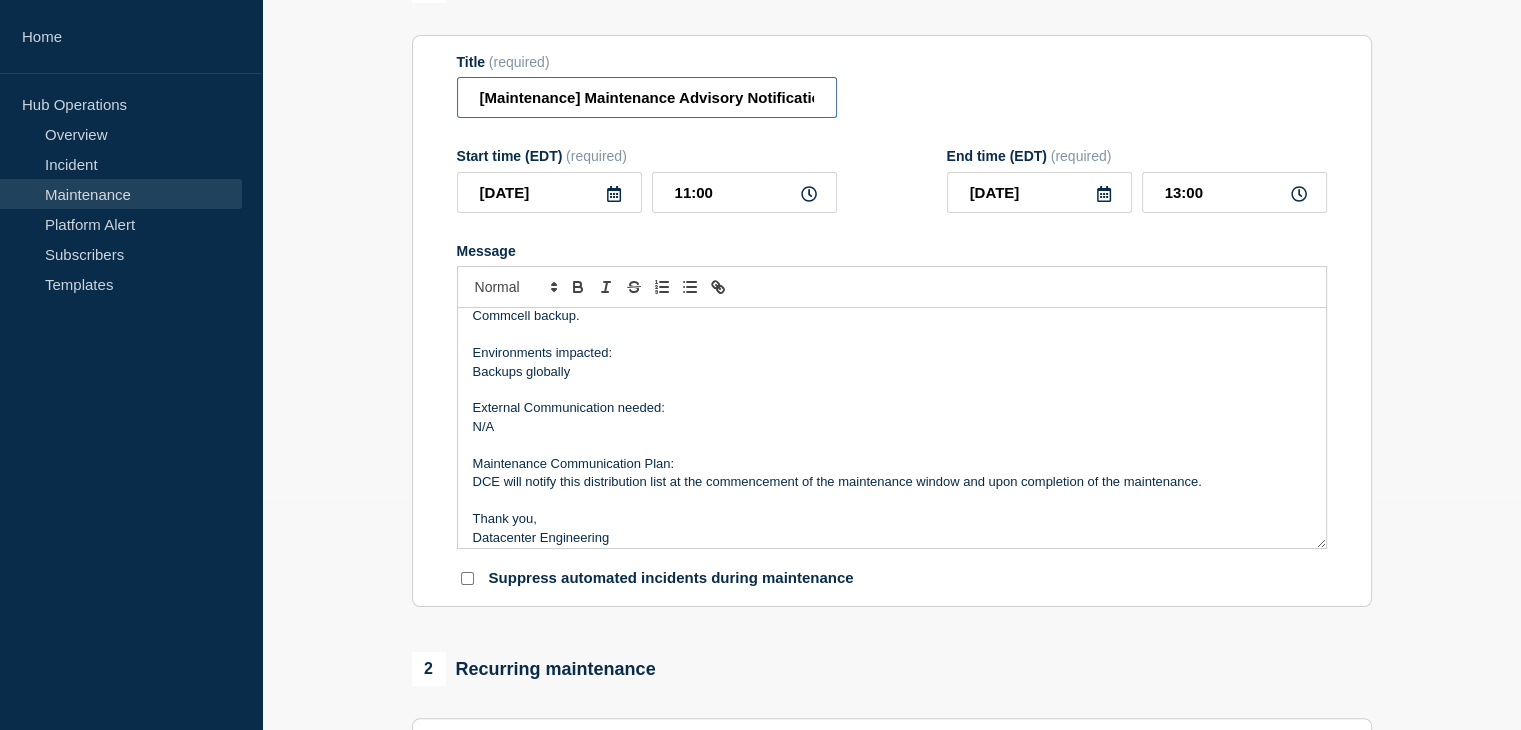 scroll, scrollTop: 152, scrollLeft: 0, axis: vertical 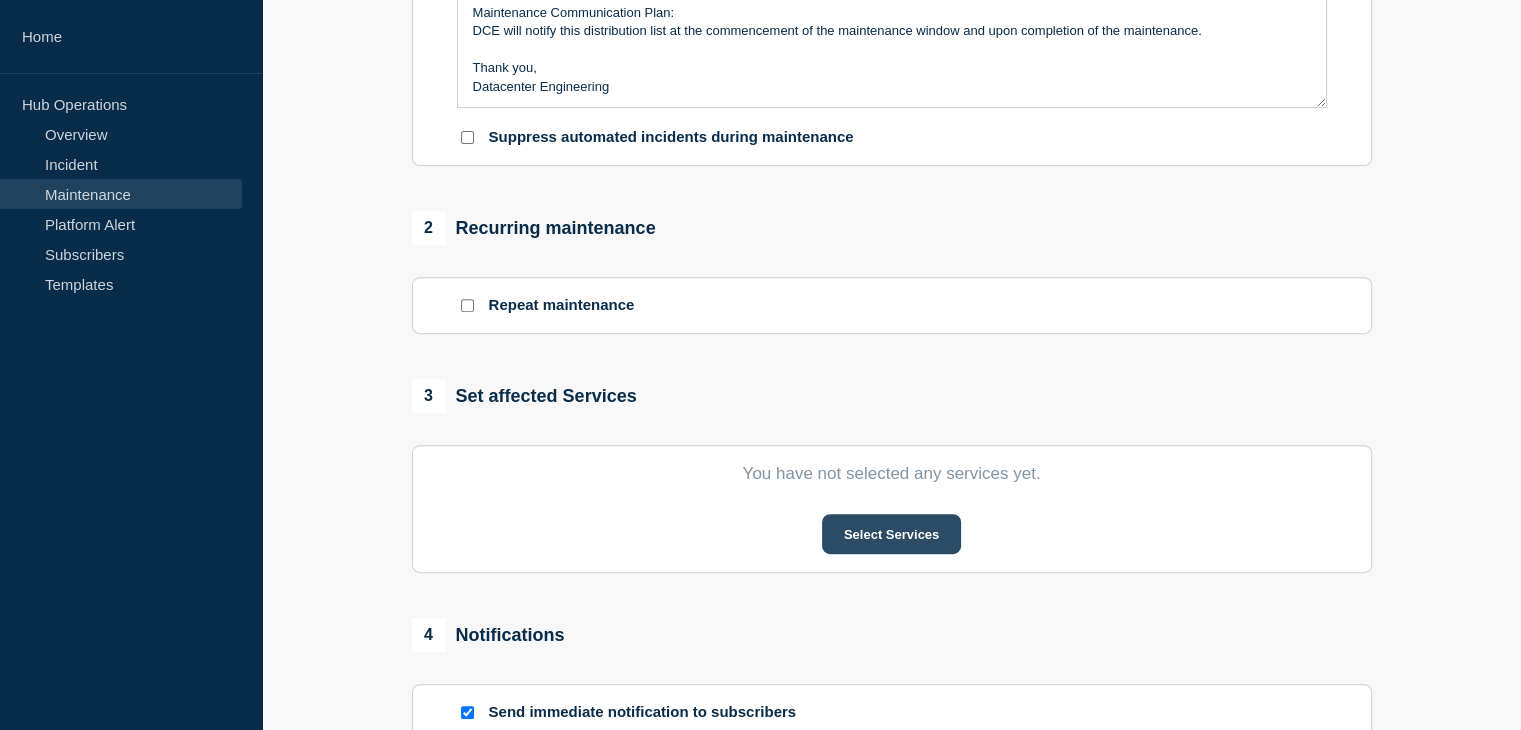 click on "Select Services" at bounding box center (891, 534) 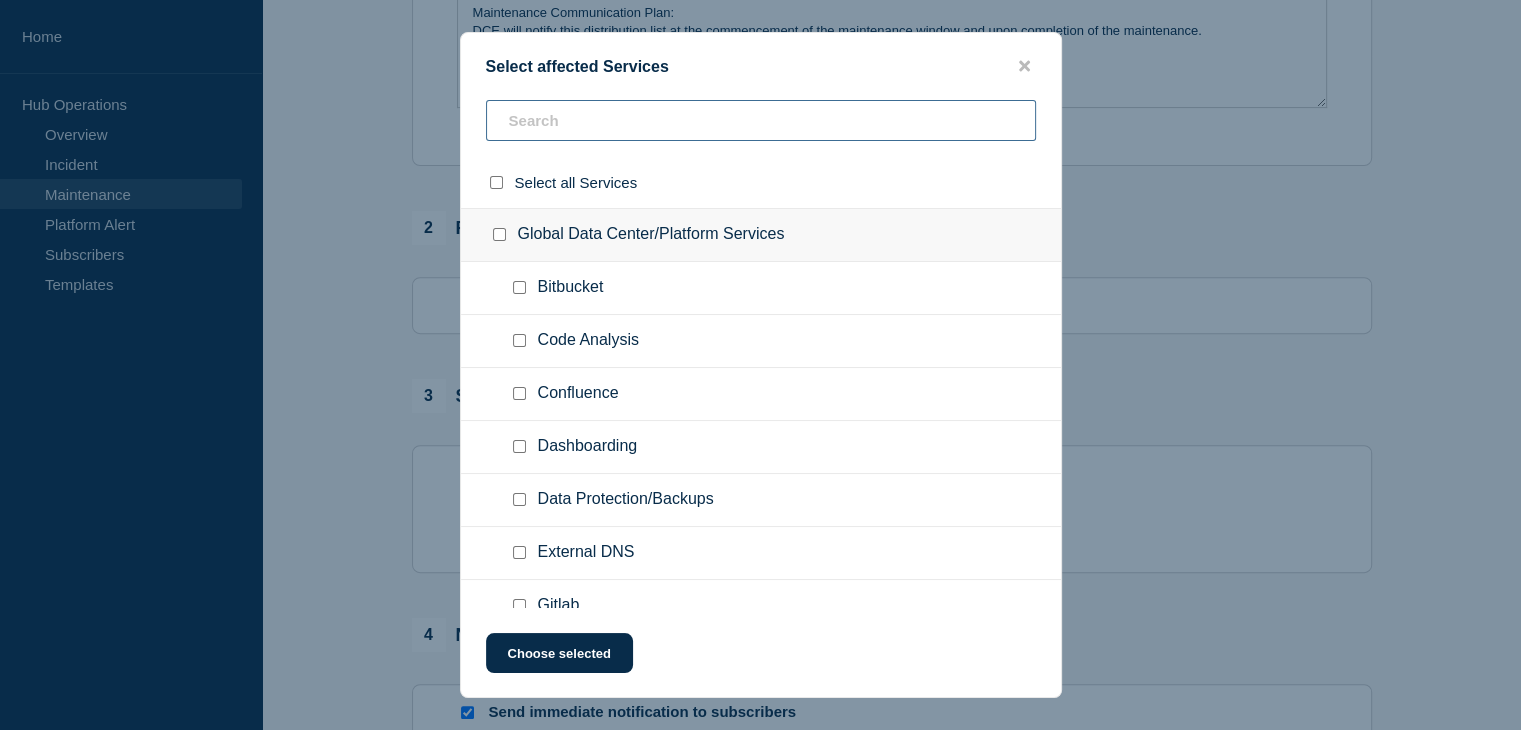 click at bounding box center (761, 120) 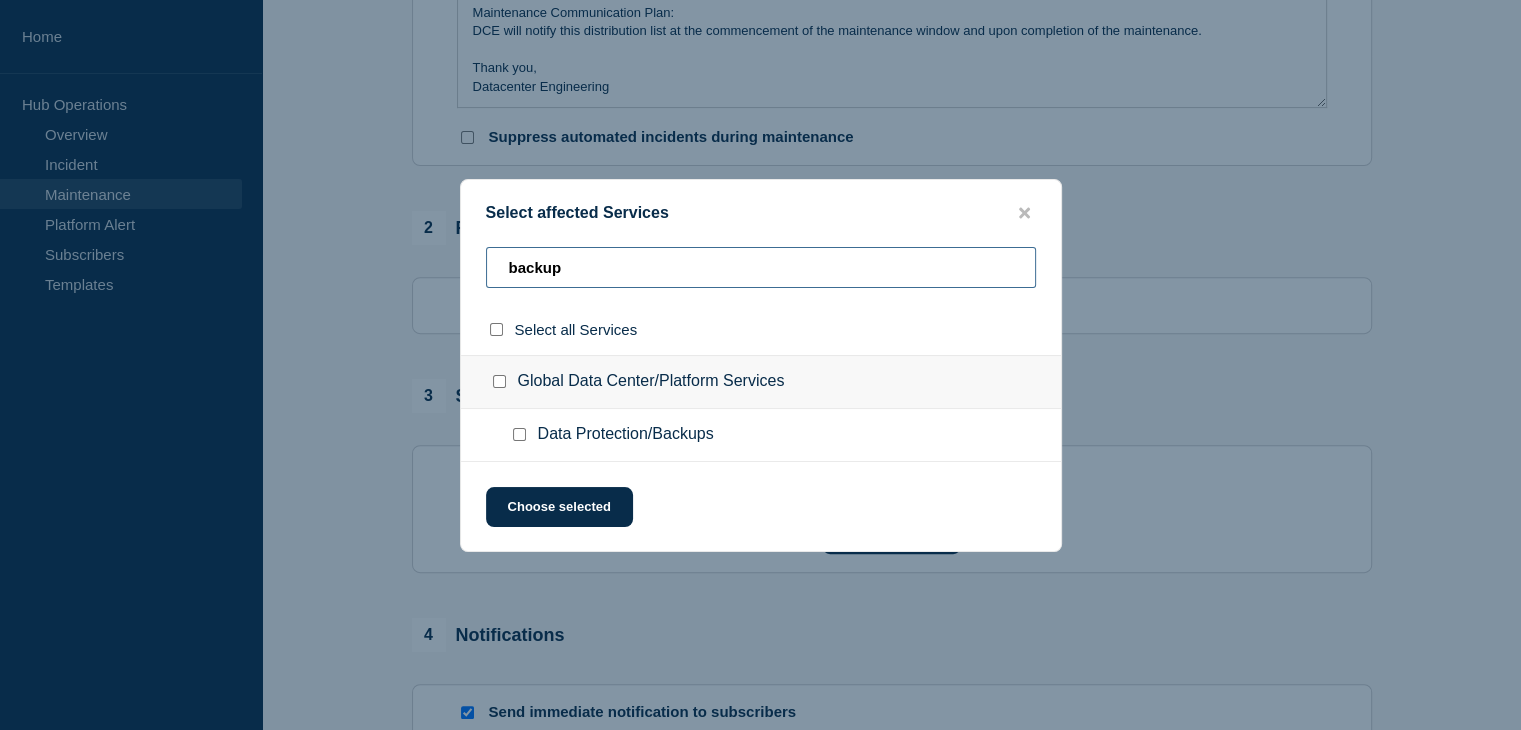 type on "backup" 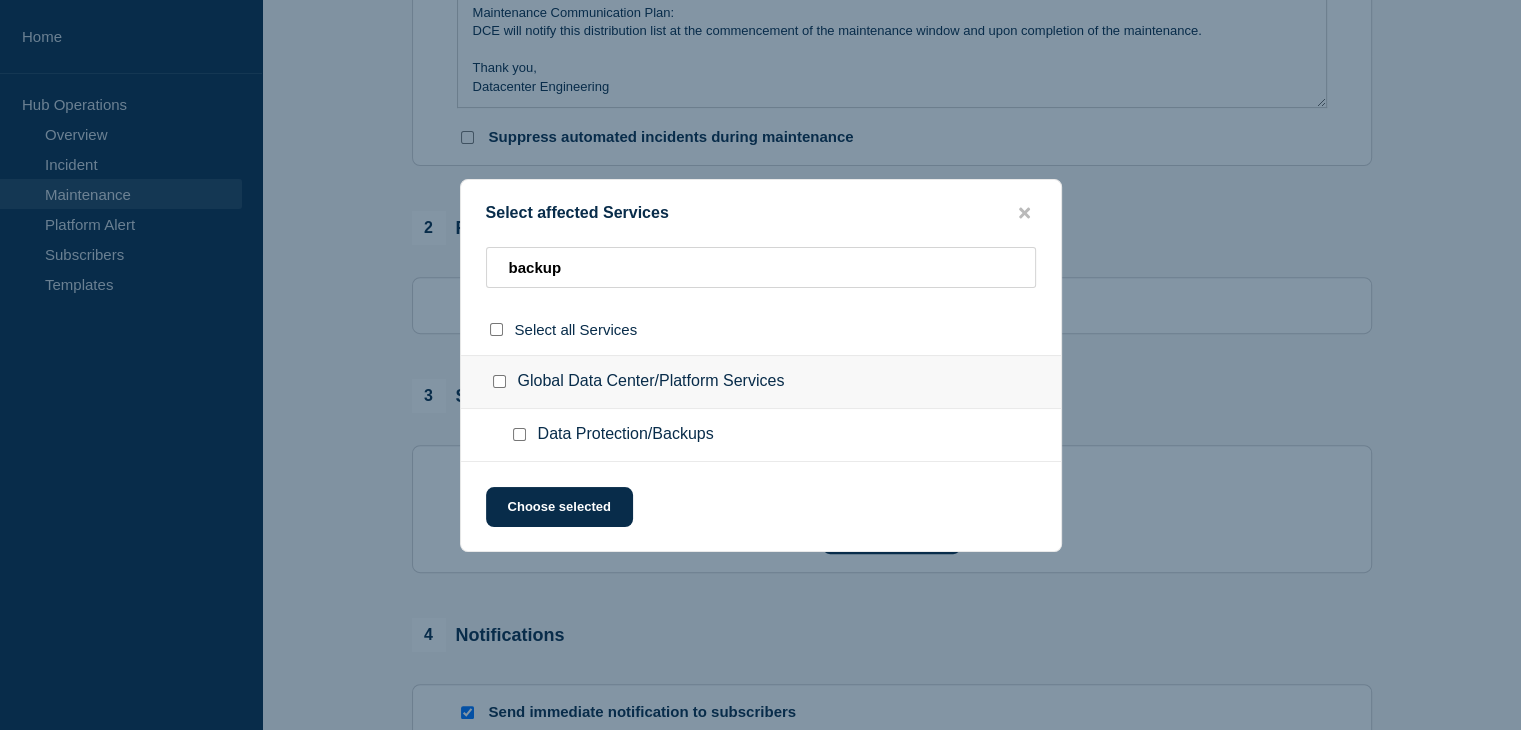 click at bounding box center [519, 434] 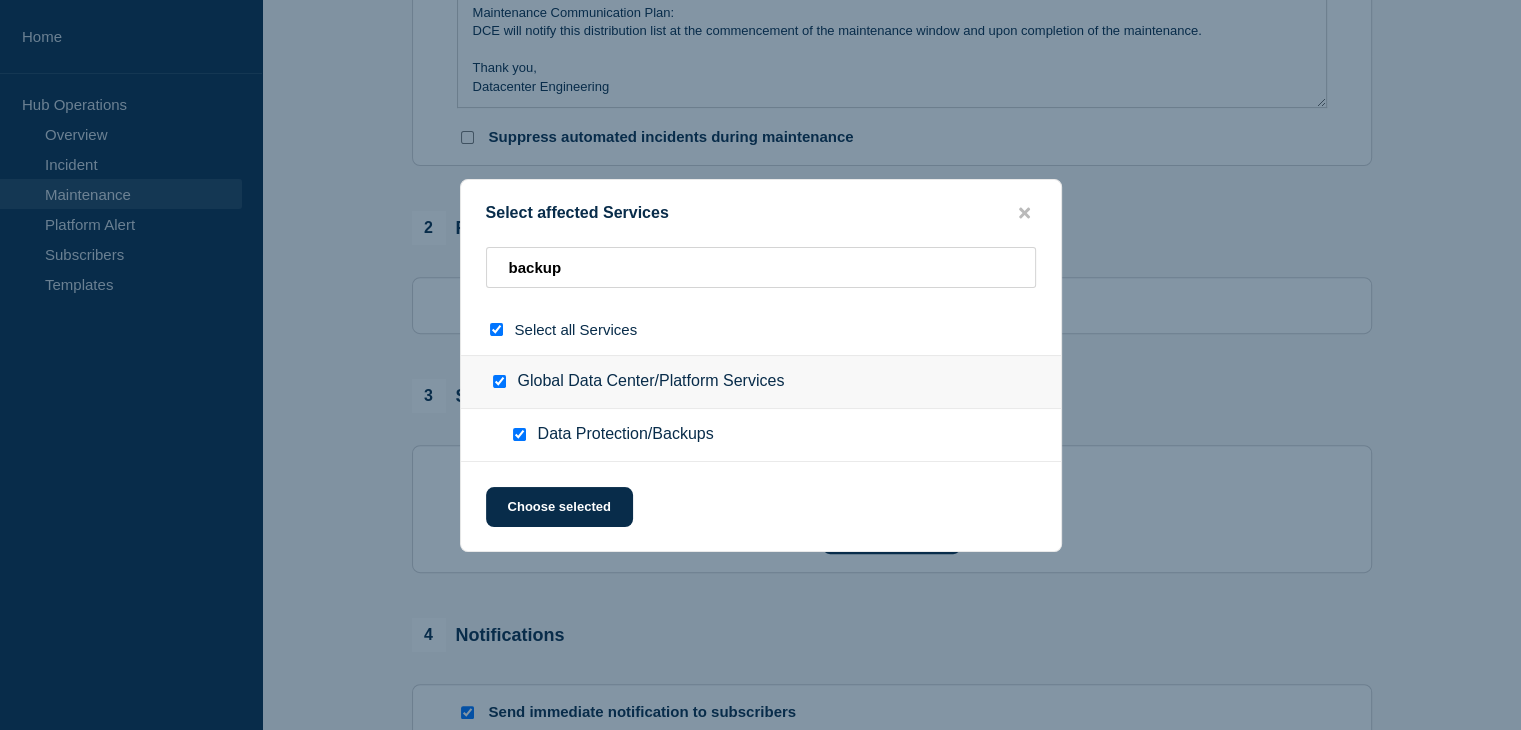 checkbox on "true" 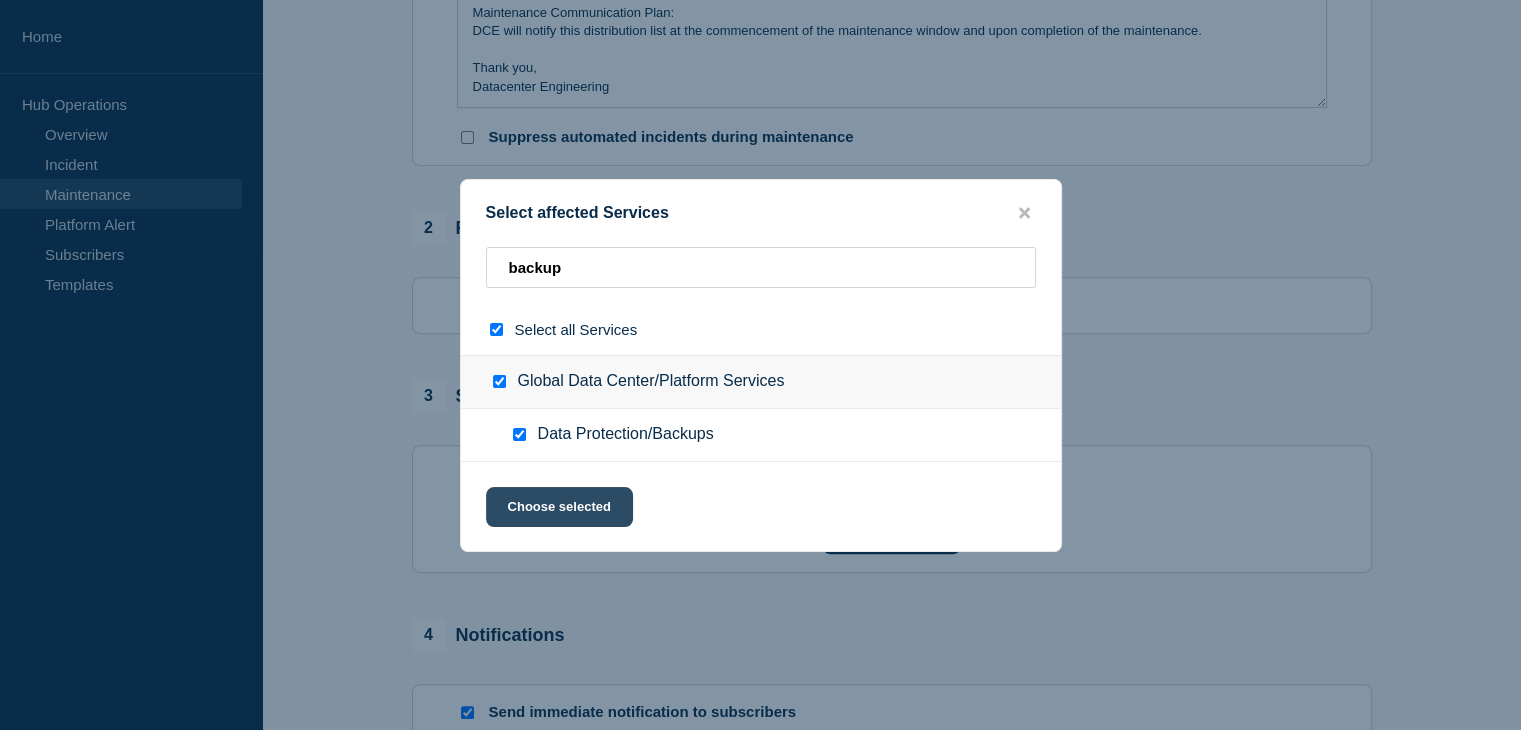 click on "Choose selected" 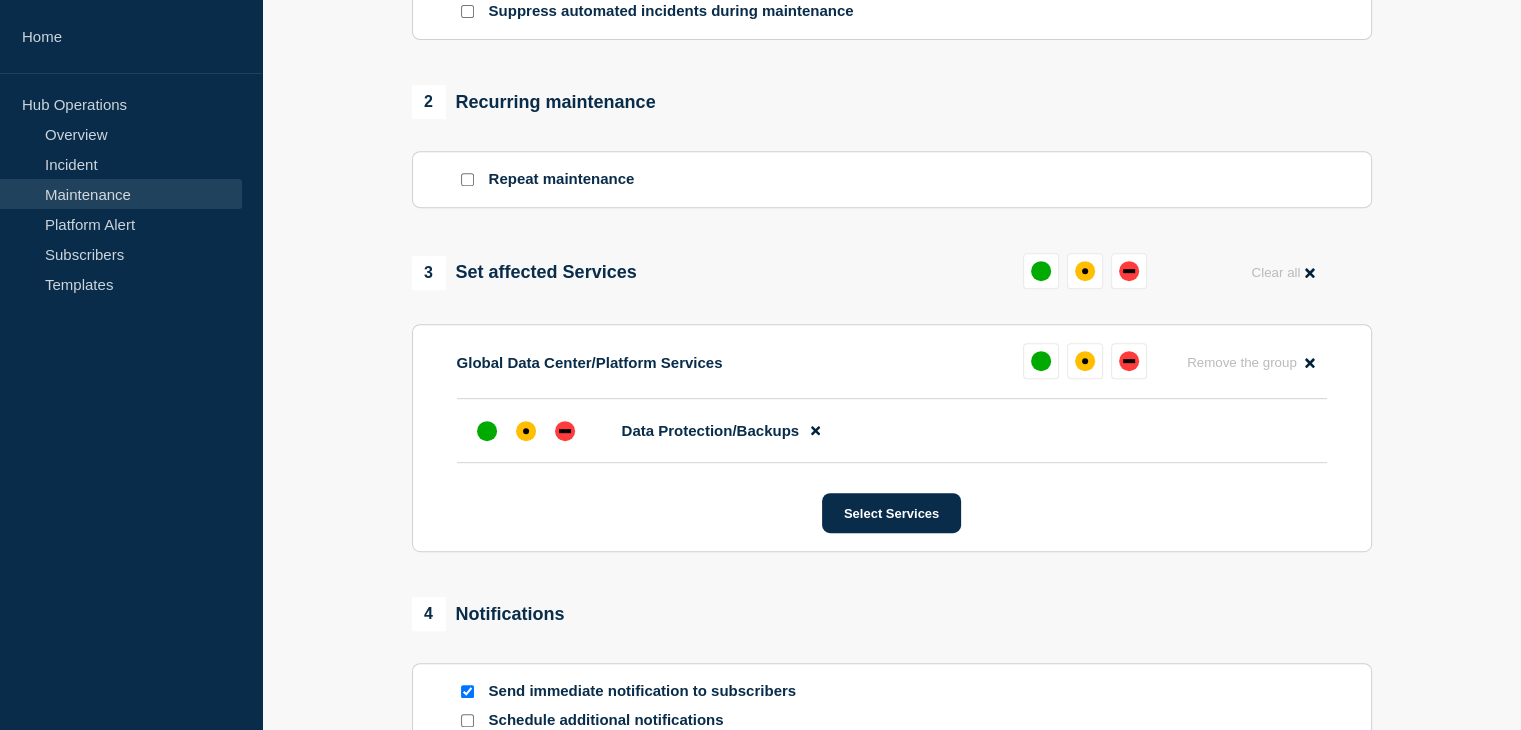 scroll, scrollTop: 798, scrollLeft: 0, axis: vertical 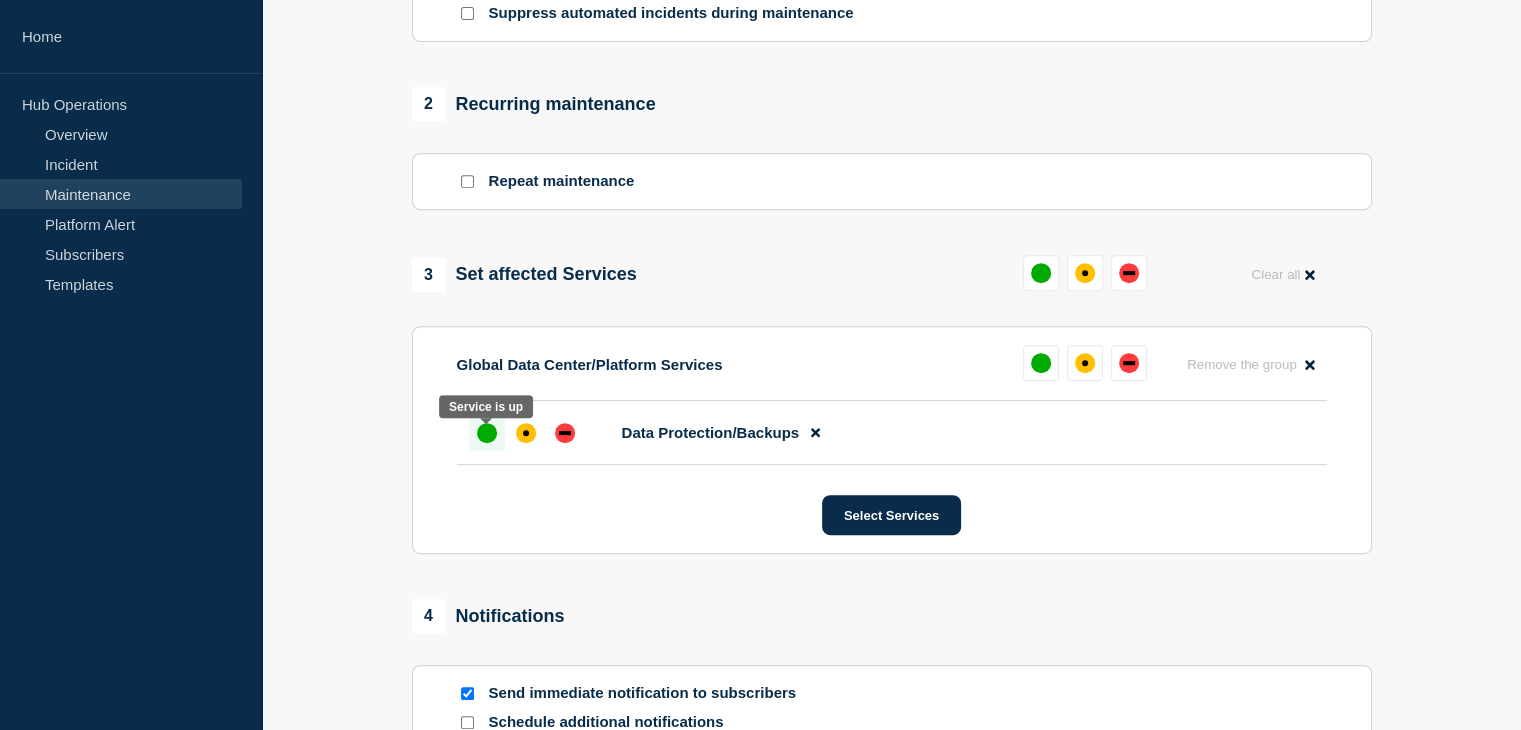 click at bounding box center (487, 433) 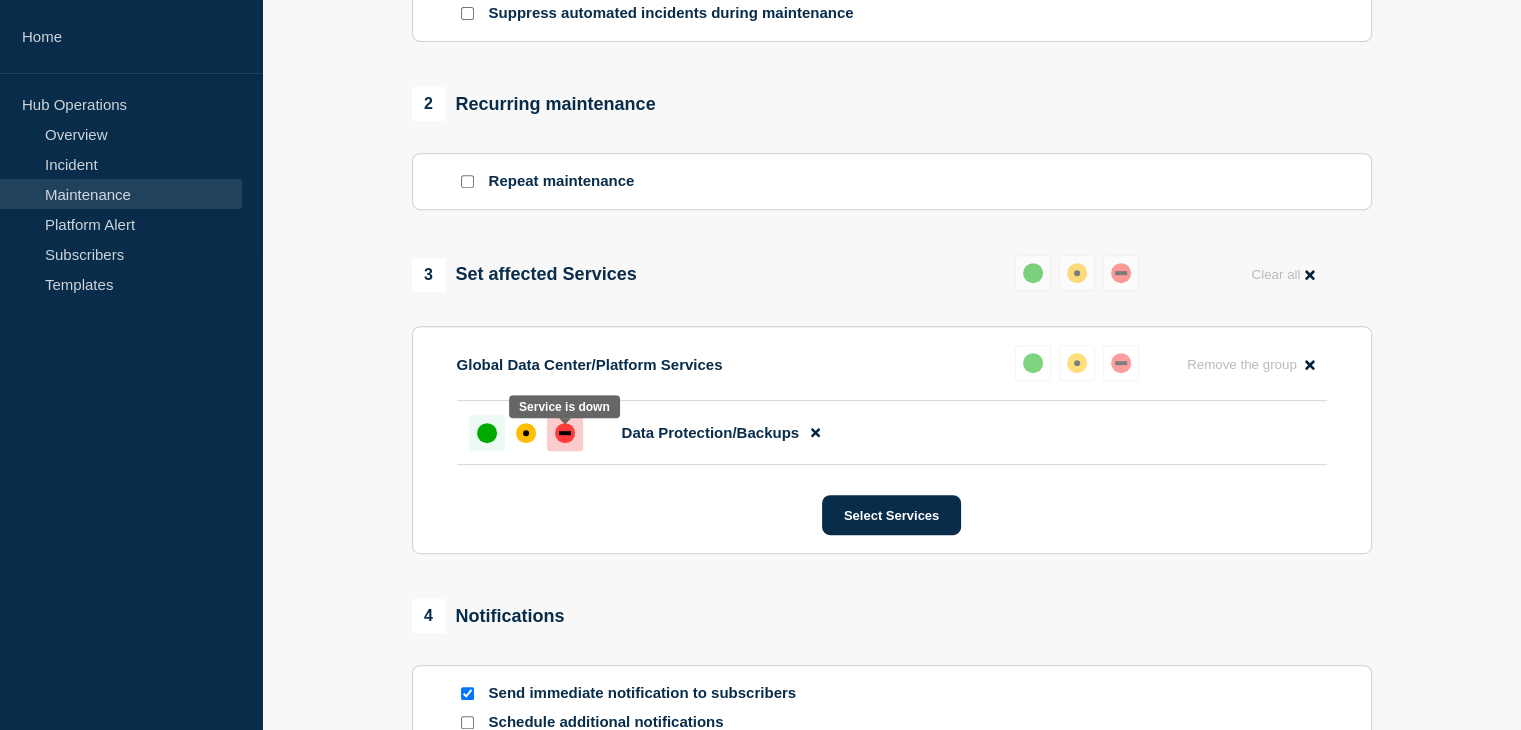 click at bounding box center [565, 433] 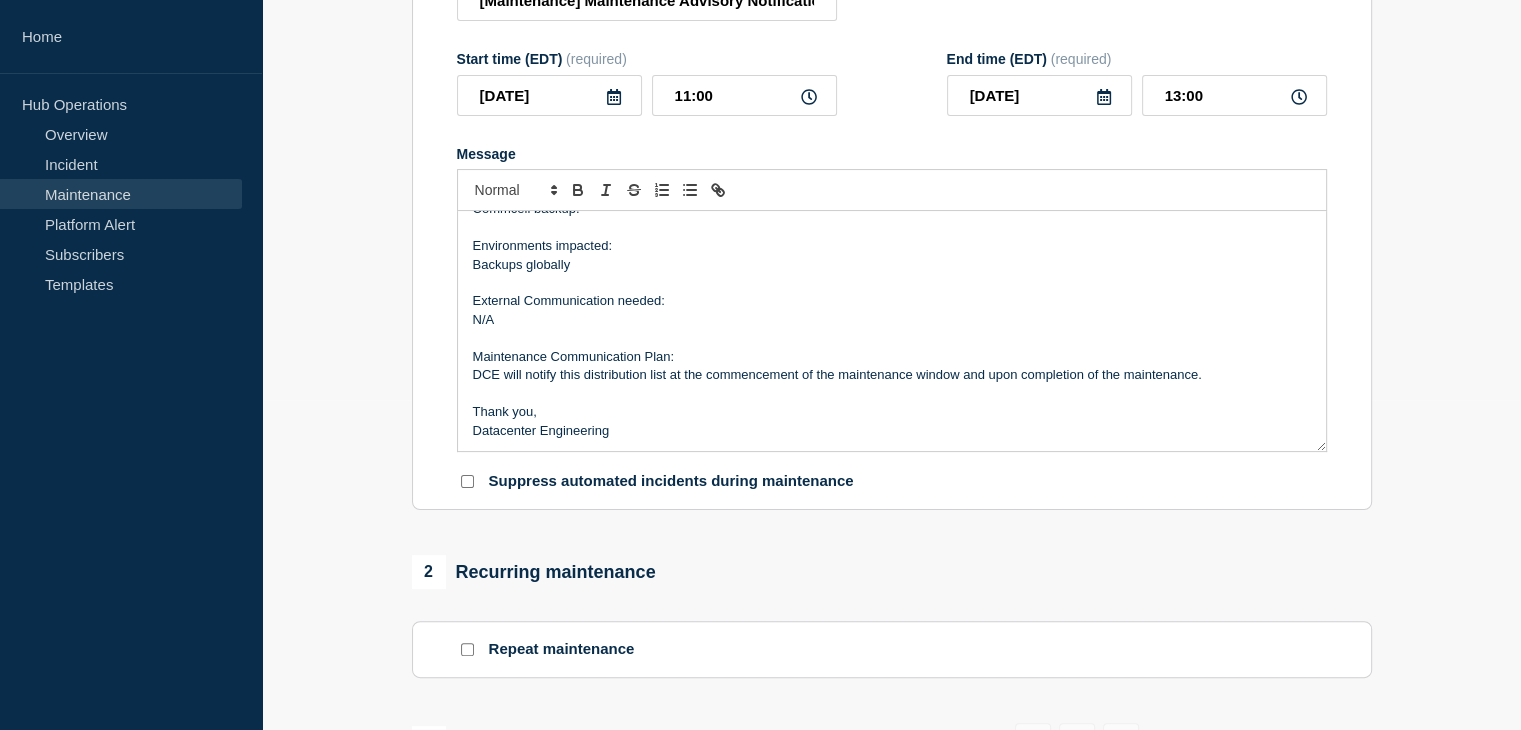 scroll, scrollTop: 307, scrollLeft: 0, axis: vertical 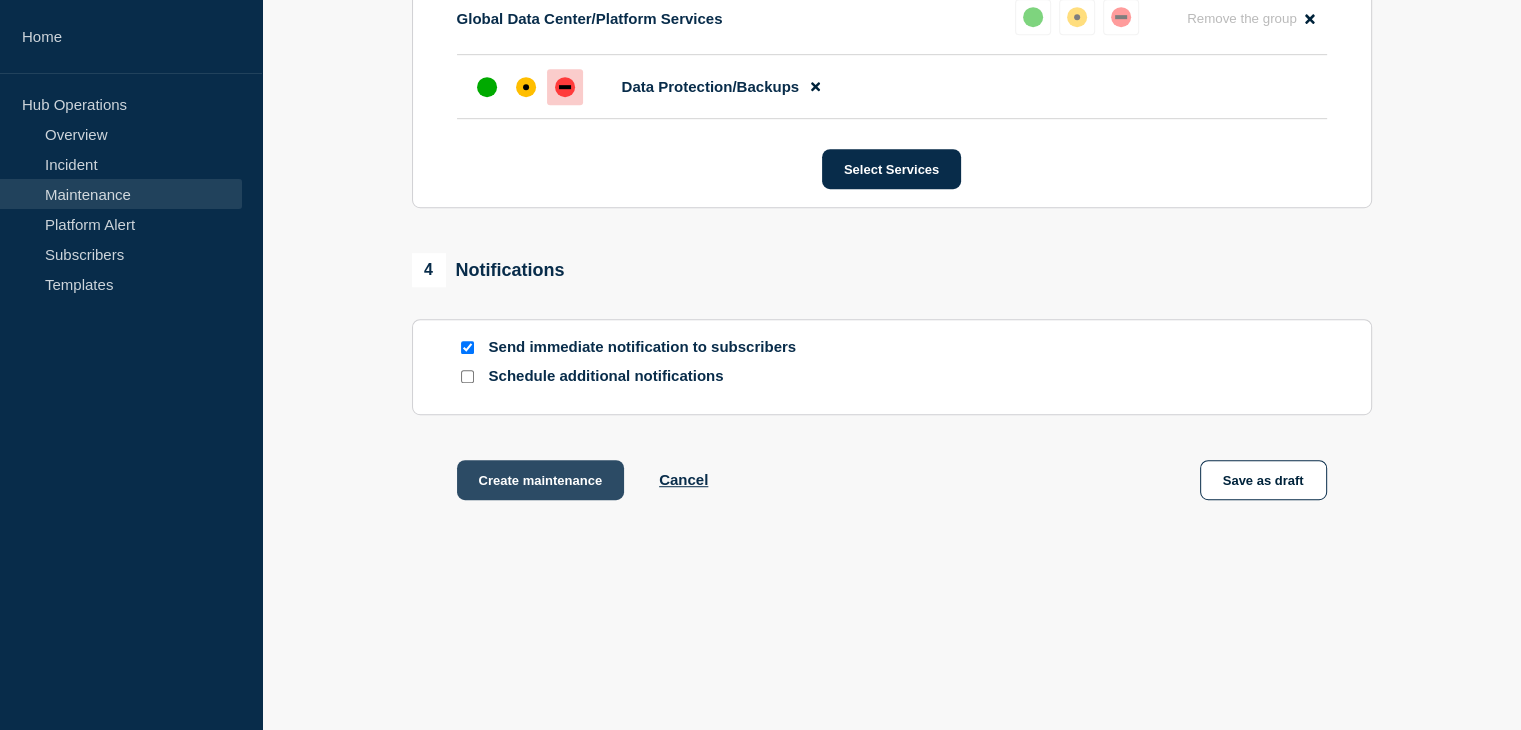 click on "Create maintenance" at bounding box center [541, 480] 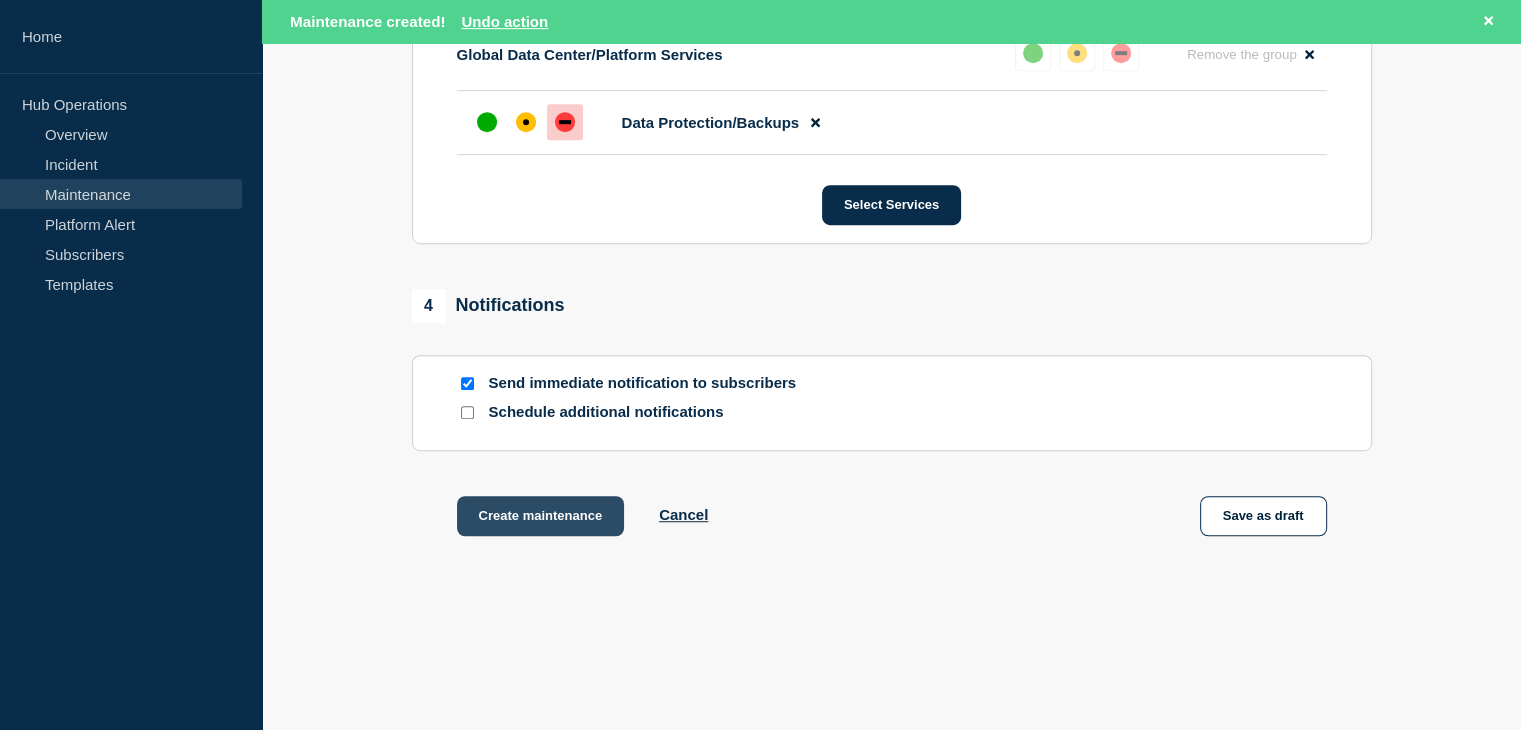 scroll, scrollTop: 1193, scrollLeft: 0, axis: vertical 